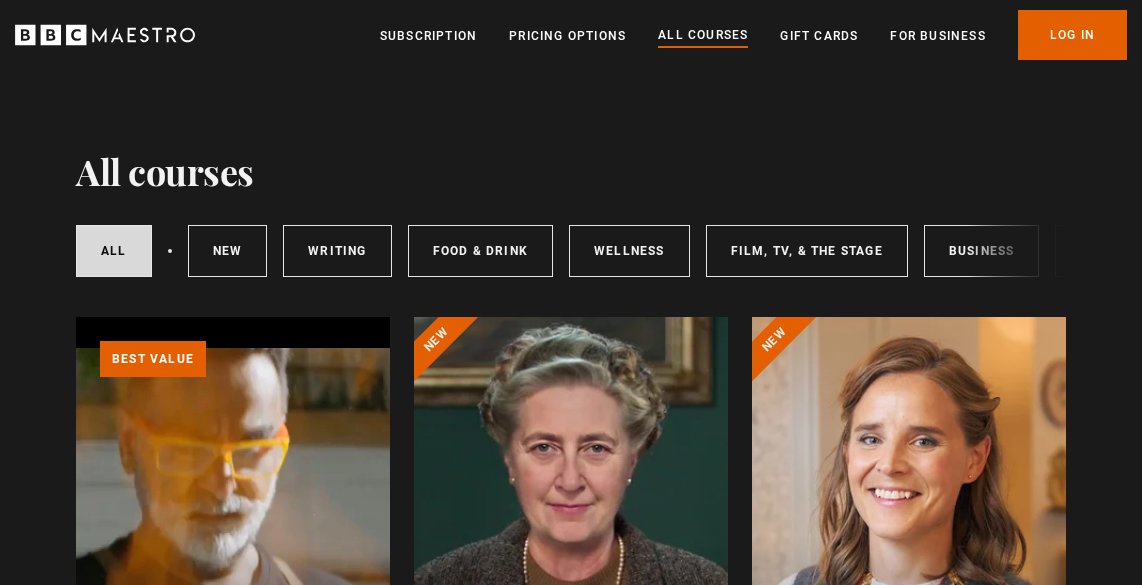 scroll, scrollTop: 0, scrollLeft: 0, axis: both 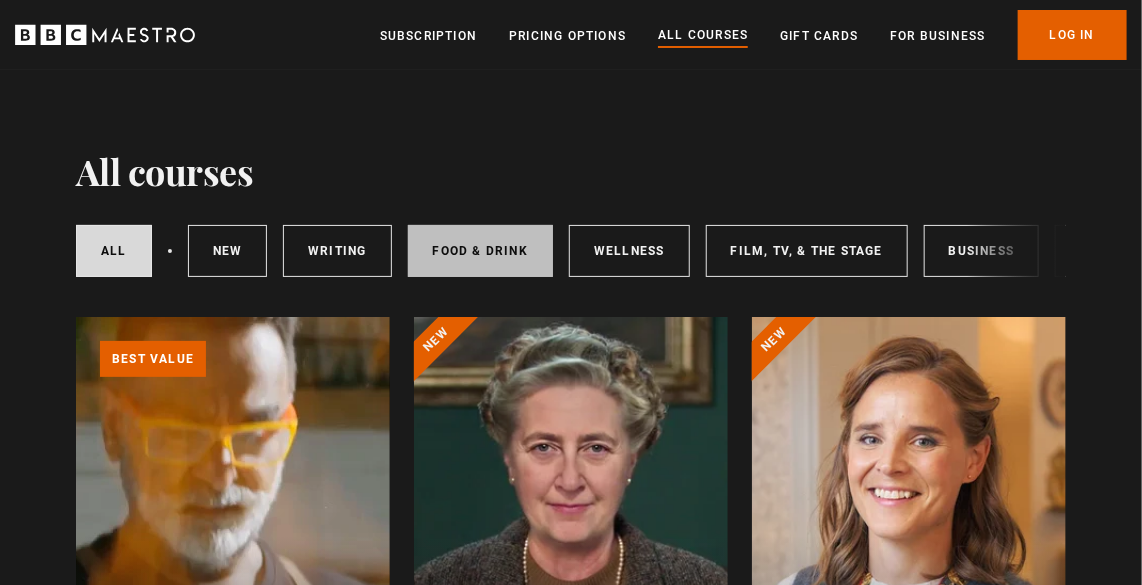 click on "Food & Drink" at bounding box center [480, 251] 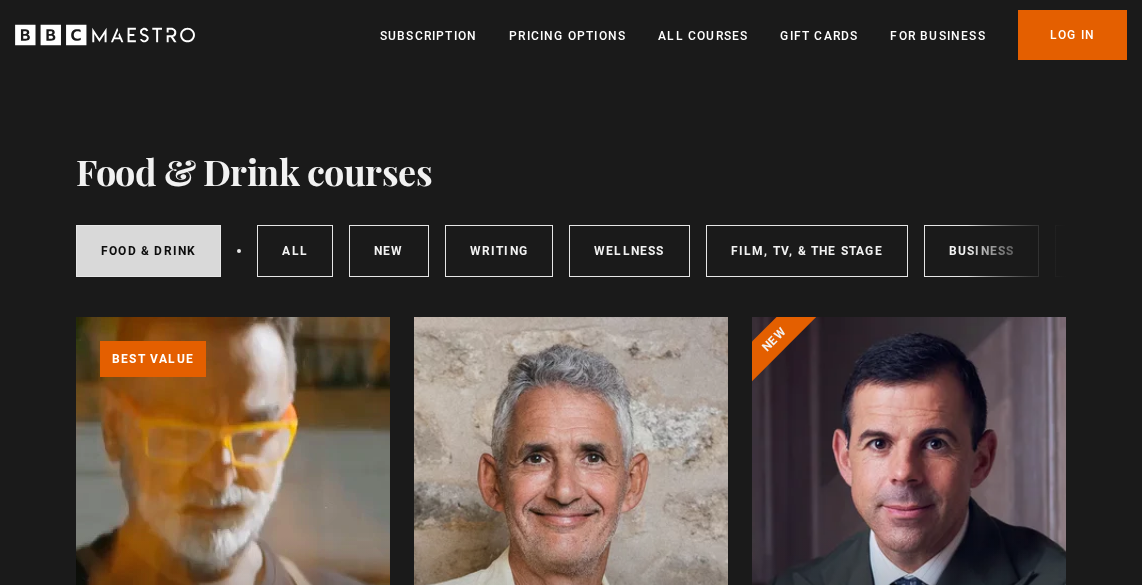 scroll, scrollTop: 0, scrollLeft: 0, axis: both 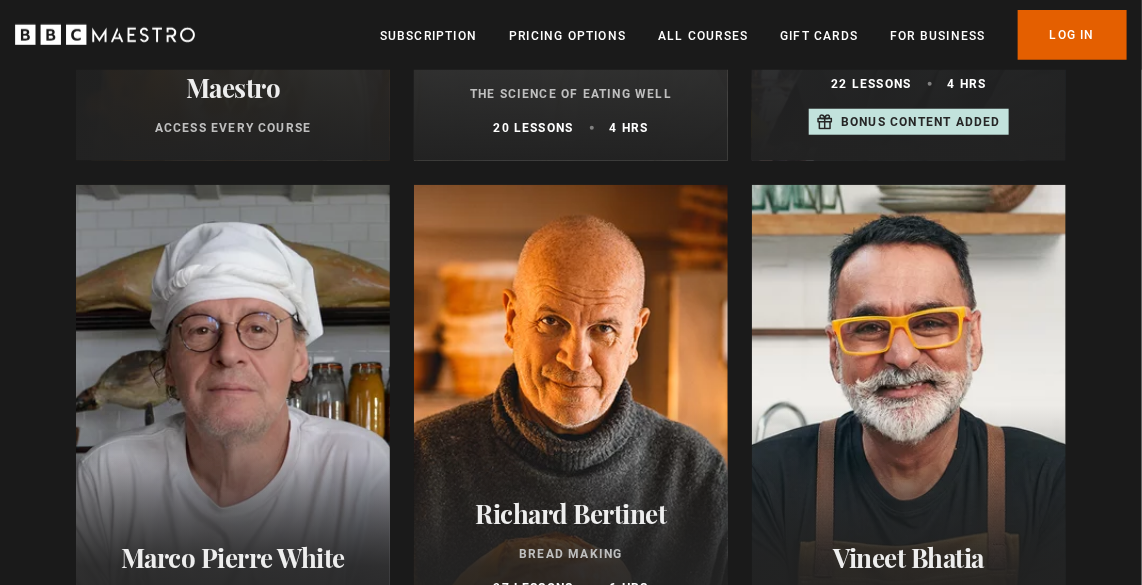 click at bounding box center (571, 425) 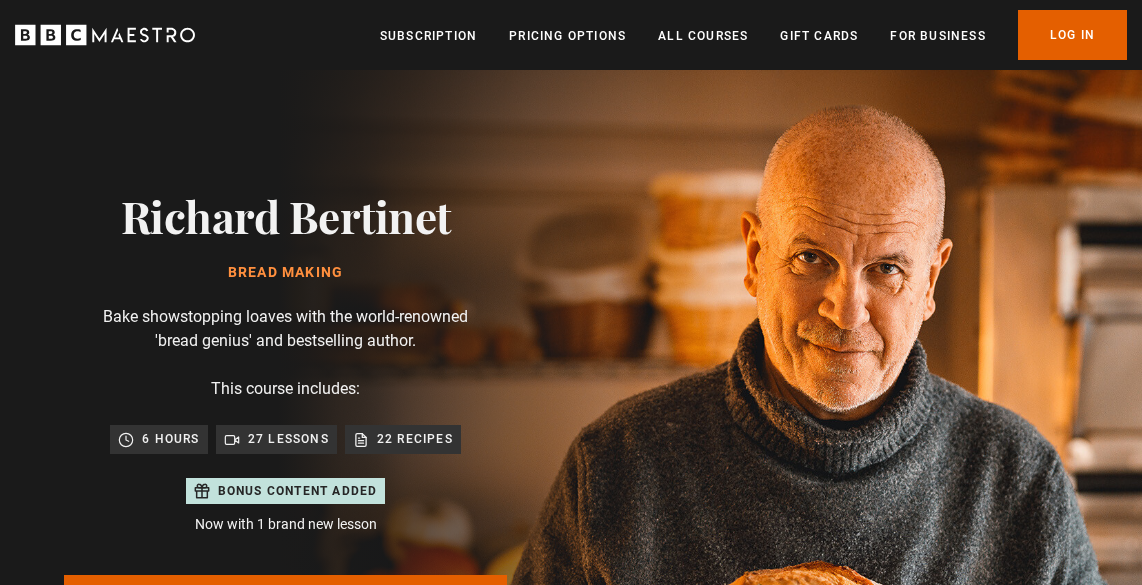 scroll, scrollTop: 0, scrollLeft: 0, axis: both 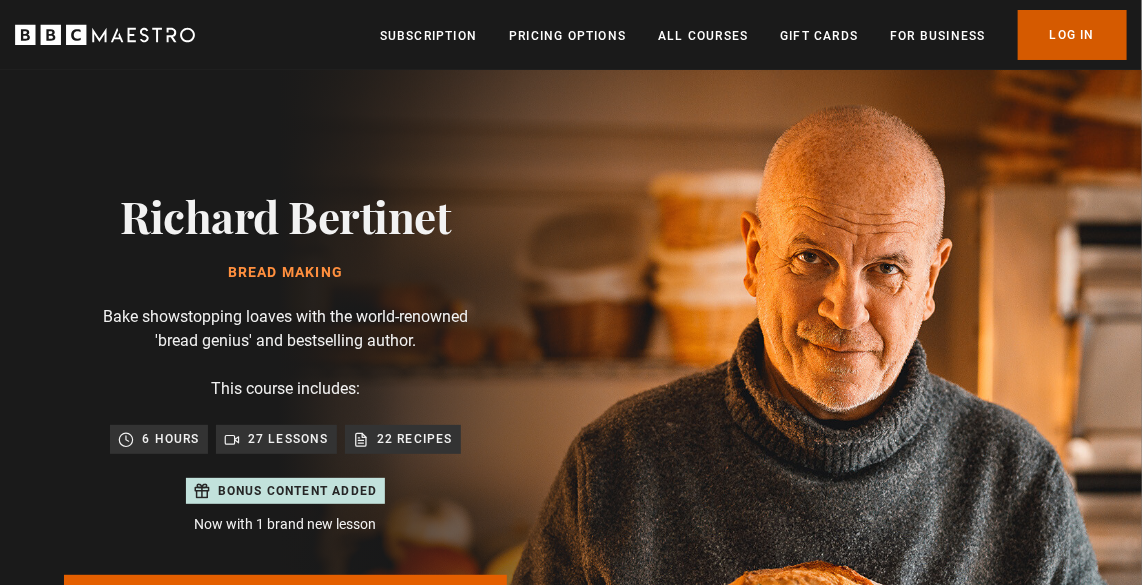 click on "Log In" at bounding box center [1072, 35] 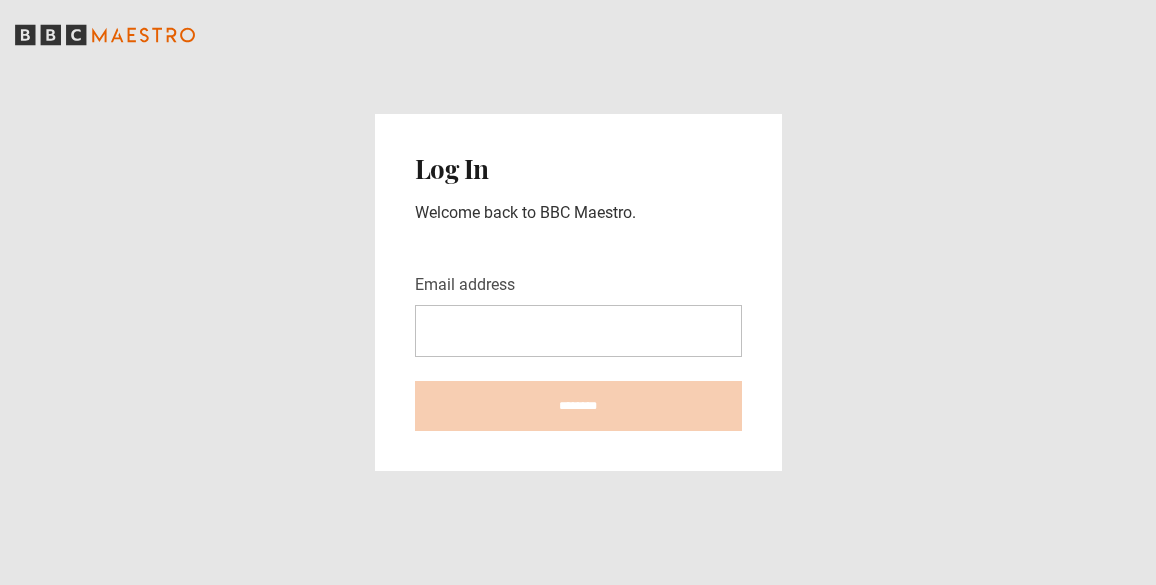 scroll, scrollTop: 0, scrollLeft: 0, axis: both 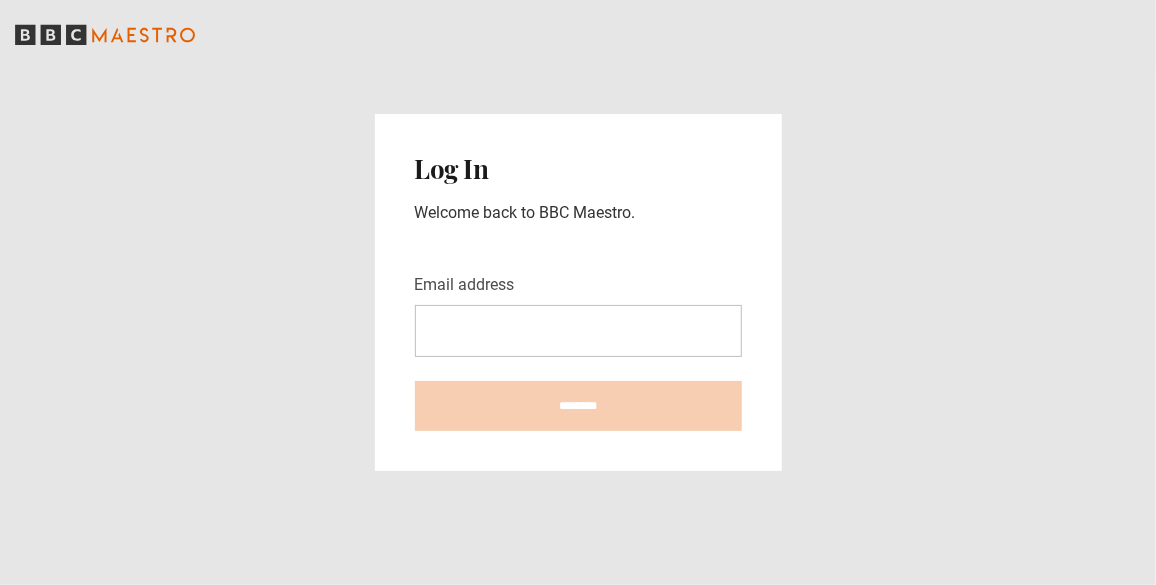 click on "Email address" at bounding box center [578, 331] 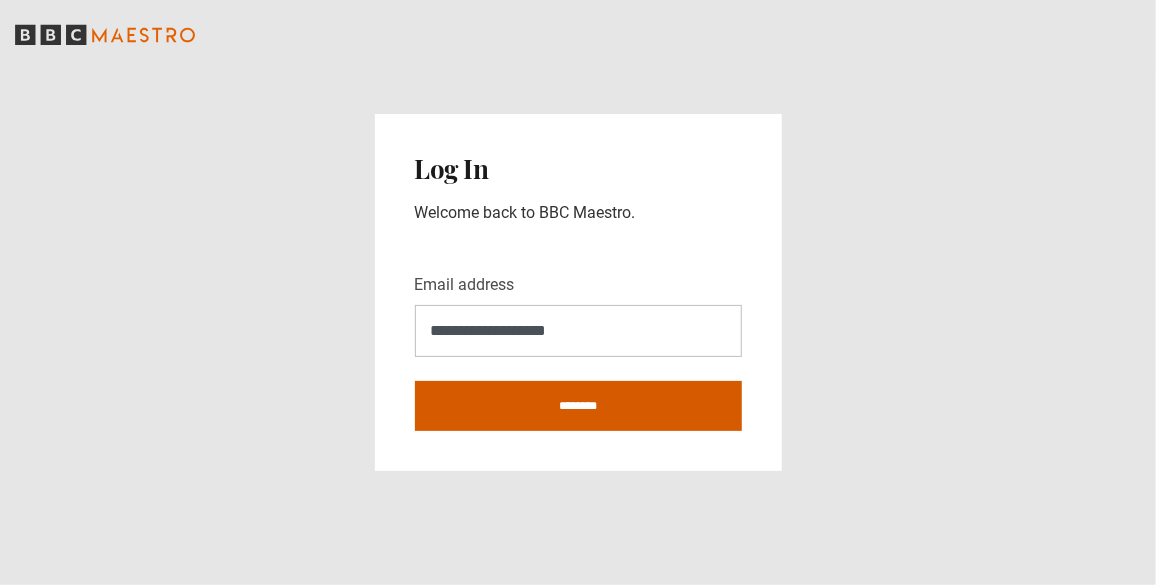 click on "********" at bounding box center [578, 406] 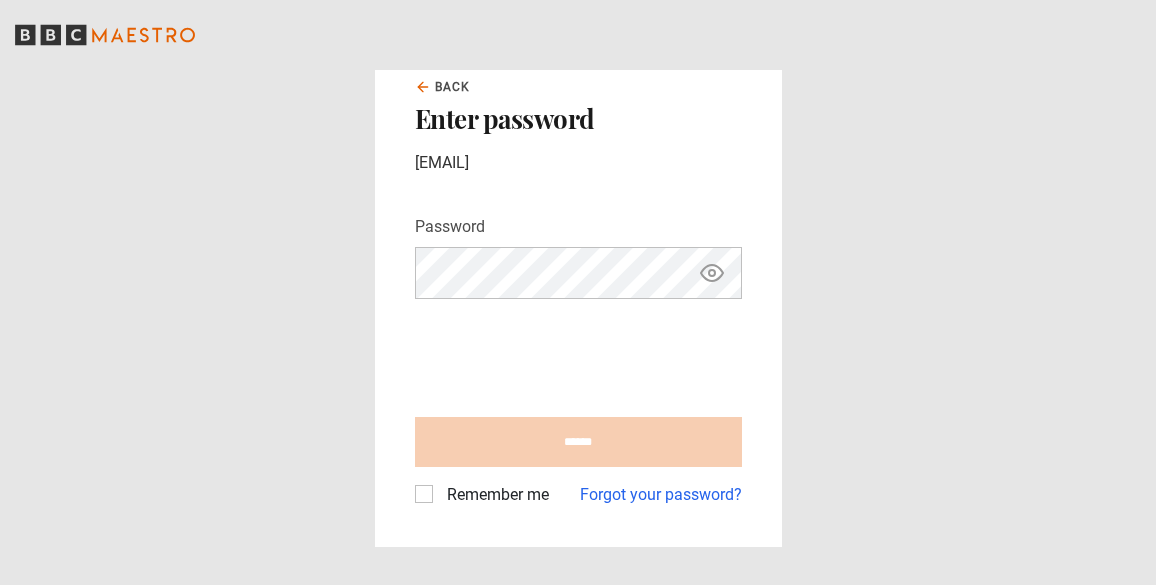 scroll, scrollTop: 0, scrollLeft: 0, axis: both 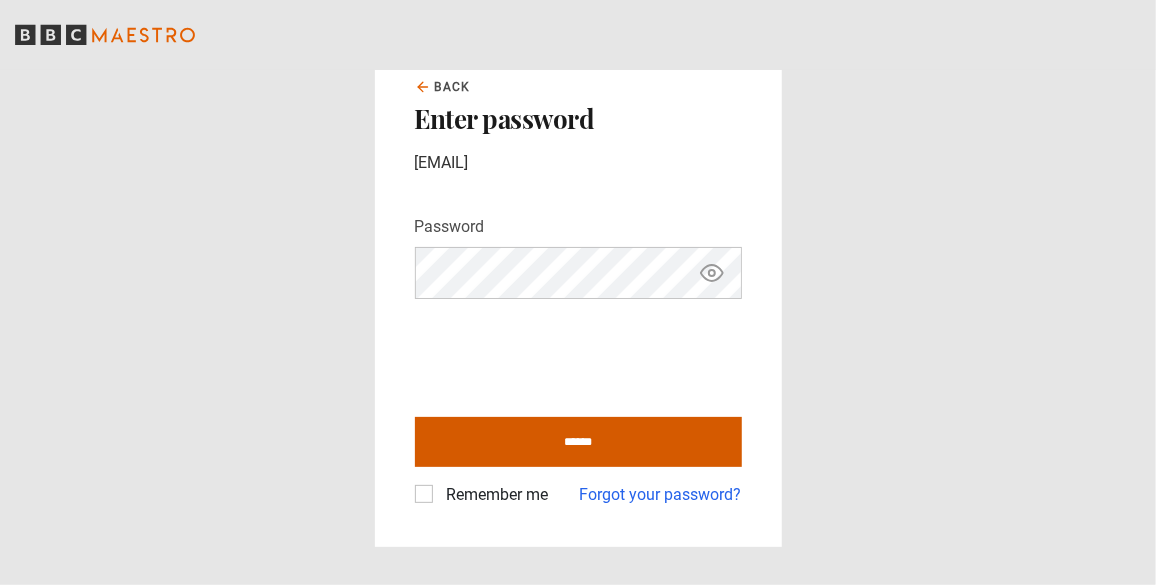click on "******" at bounding box center [578, 442] 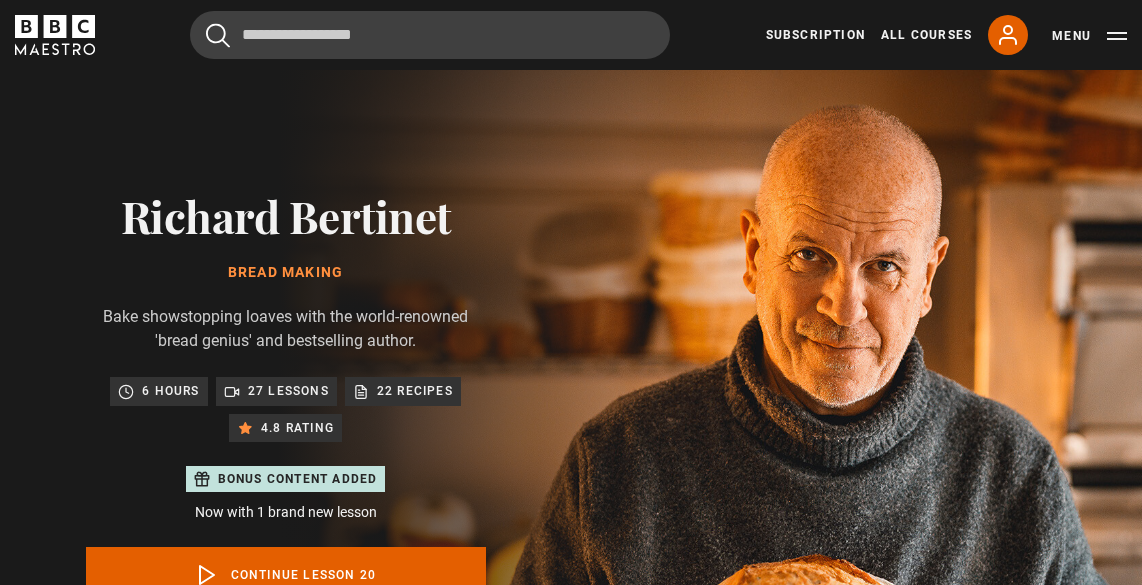 scroll, scrollTop: 804, scrollLeft: 0, axis: vertical 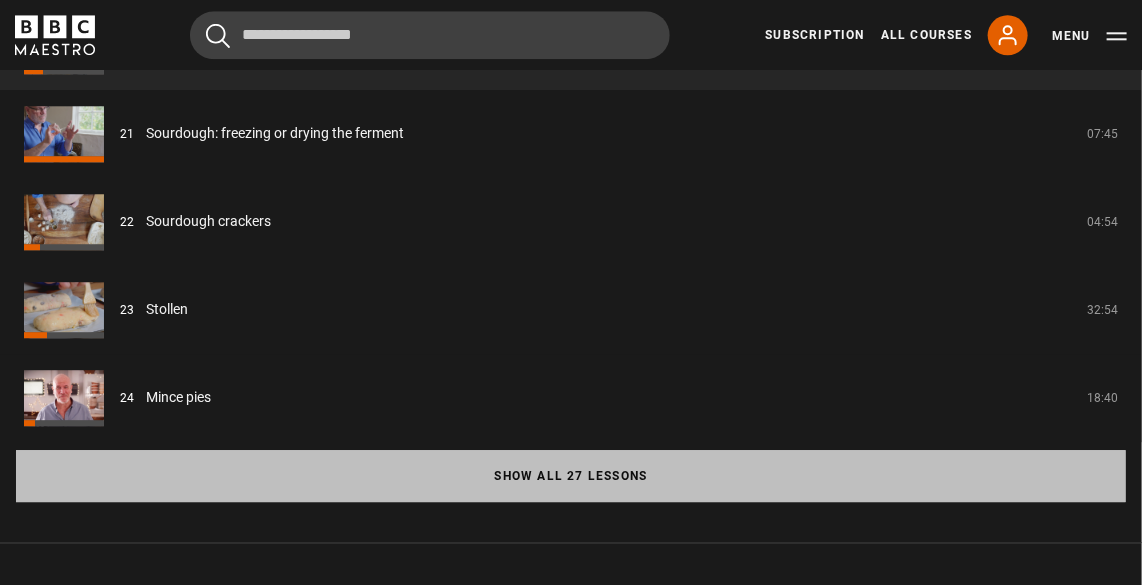 click on "Show all 27 lessons" at bounding box center (571, 476) 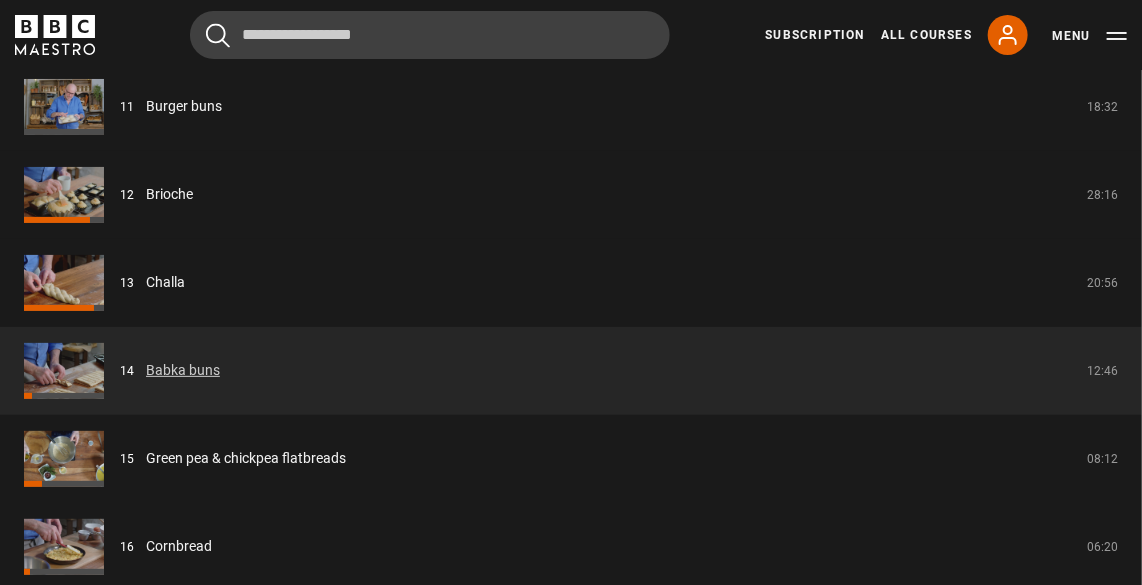 scroll, scrollTop: 2713, scrollLeft: 0, axis: vertical 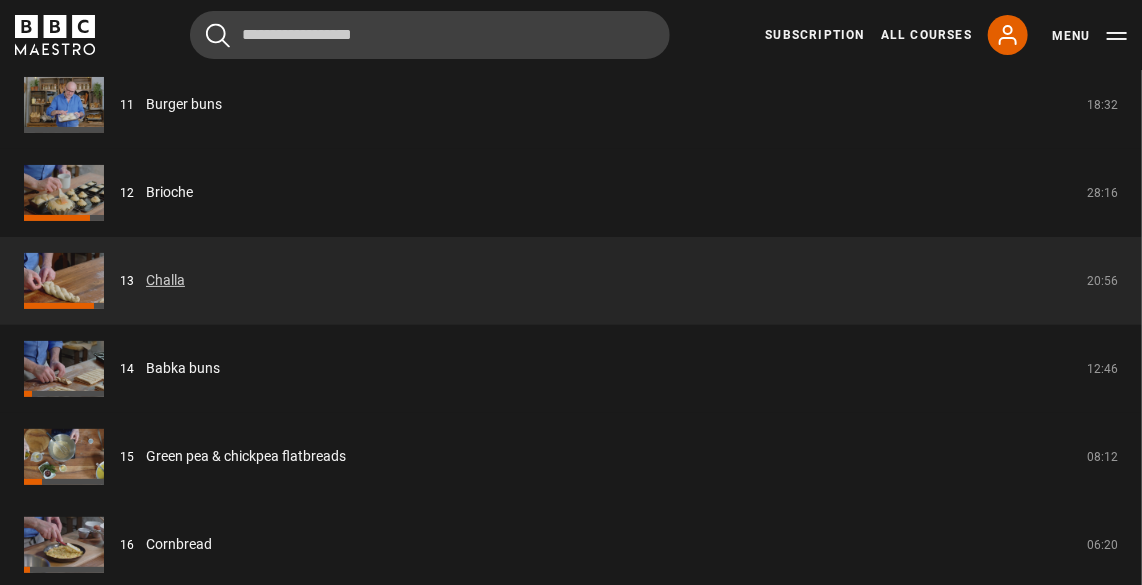 click on "Challa" at bounding box center (165, 280) 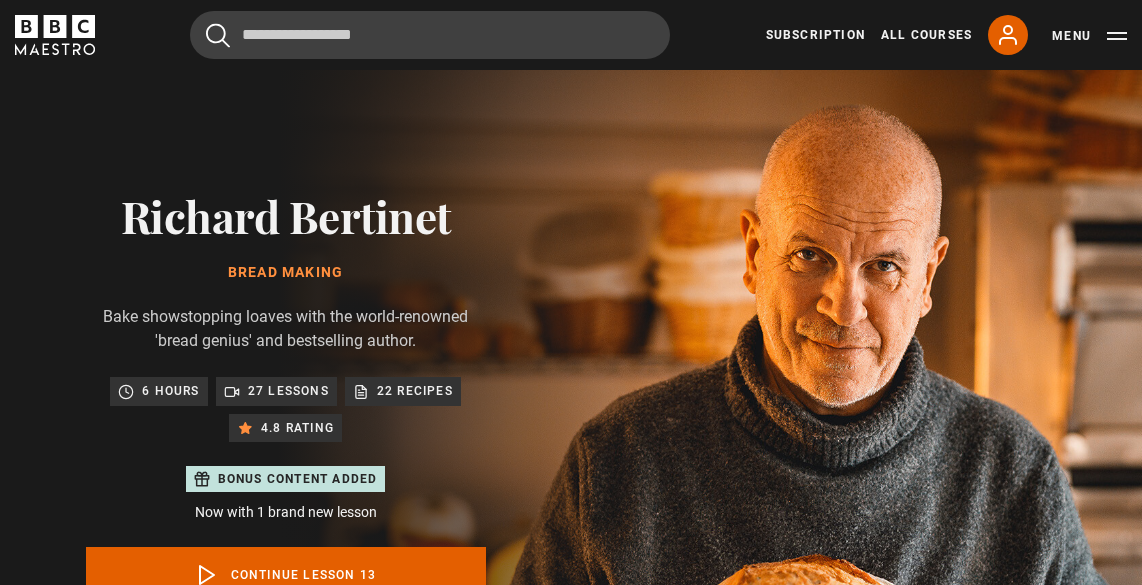 scroll, scrollTop: 804, scrollLeft: 0, axis: vertical 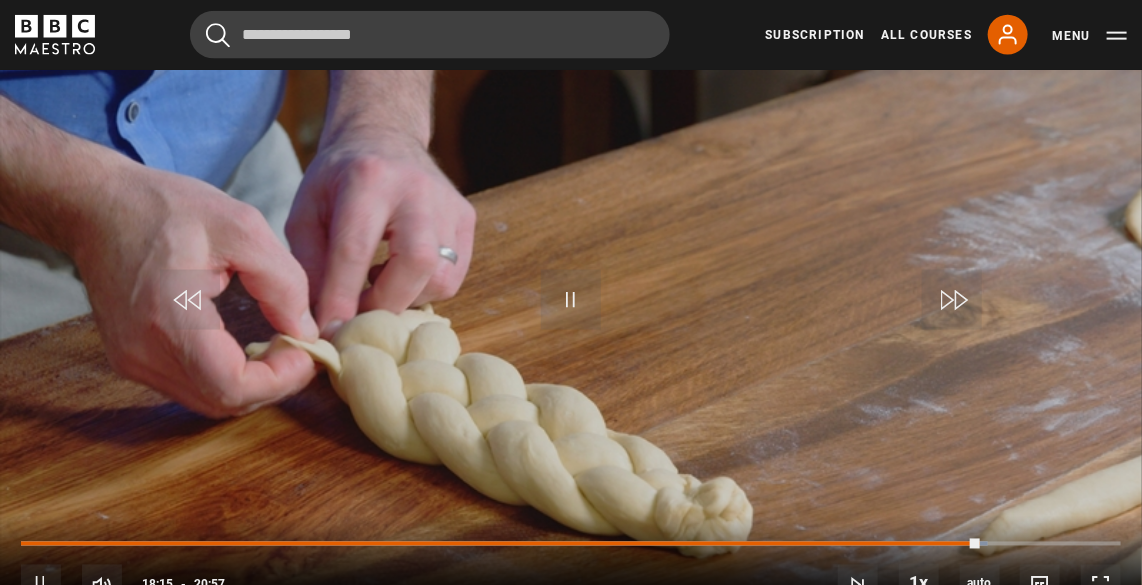 click on "10s Skip Back 10 seconds Pause 10s Skip Forward 10 seconds Loaded :  87.91% 01:26 18:15 Pause Mute 71% Current Time  18:15 - Duration  20:57
[FIRST] [LAST]
Lesson 13
Challa
1x Playback Rate 2x 1.5x 1x , selected 0.5x auto Quality 360p 720p 1080p 2160p Auto , selected Captions captions off , selected English  Captions" at bounding box center (571, 571) 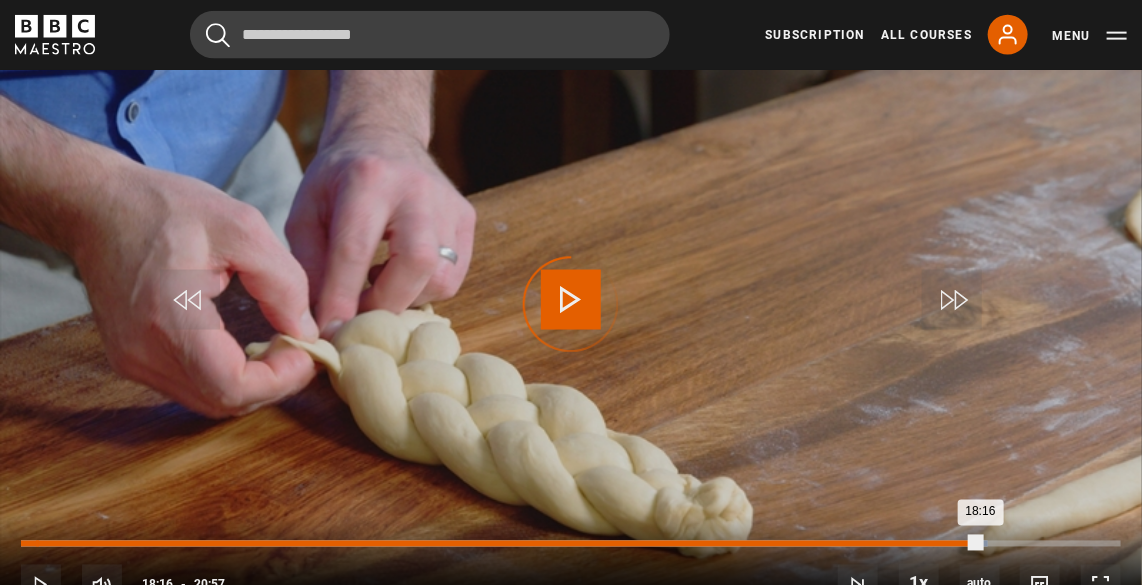 click on "Loaded :  87.91% 00:17 18:16" at bounding box center [571, 544] 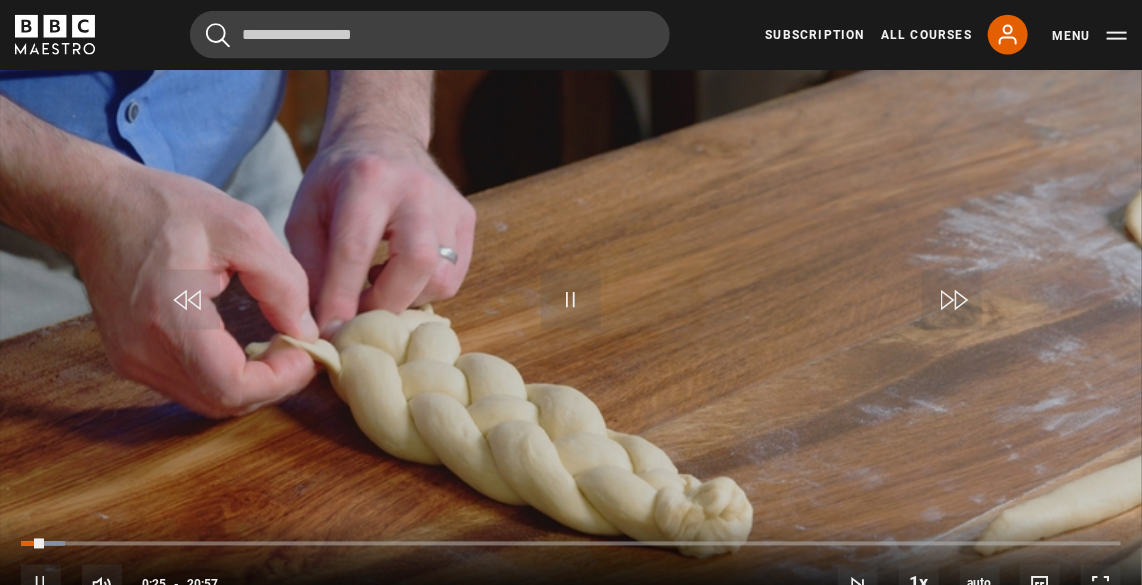 click at bounding box center [571, 305] 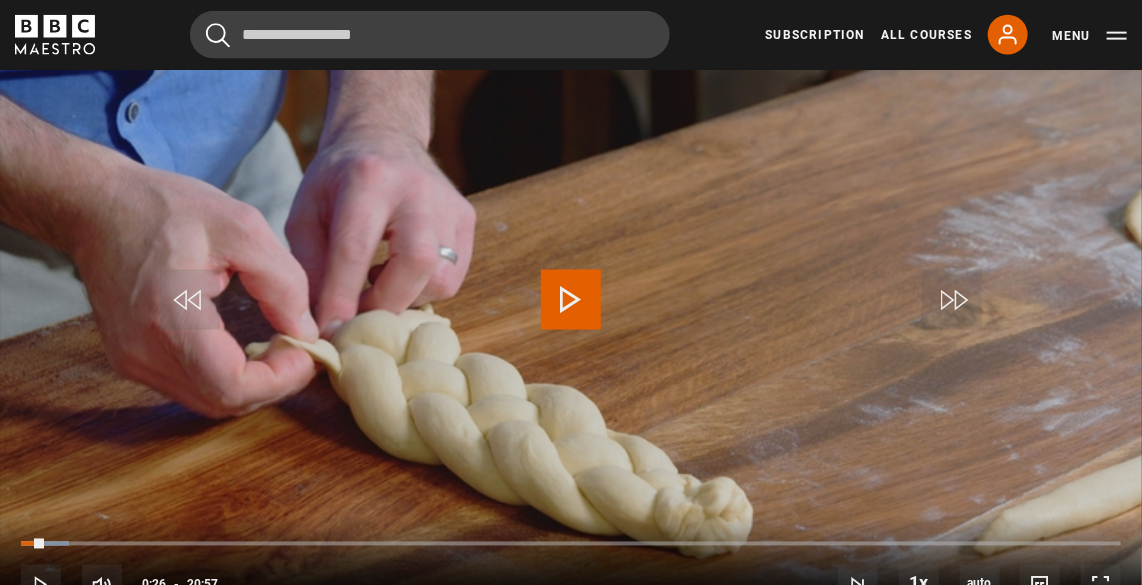 click at bounding box center [571, 305] 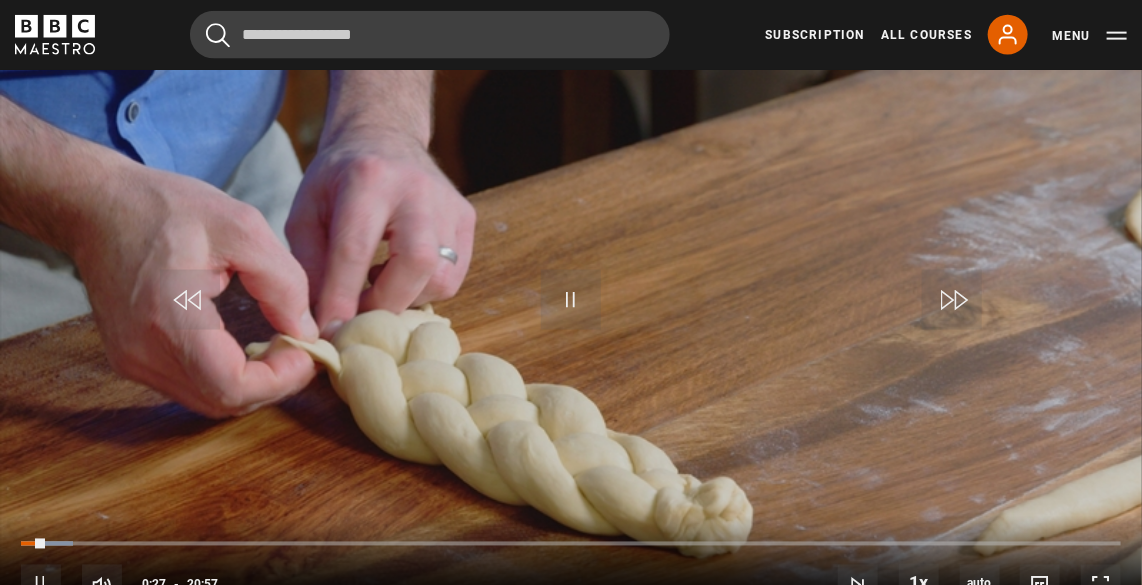 scroll, scrollTop: 1076, scrollLeft: 0, axis: vertical 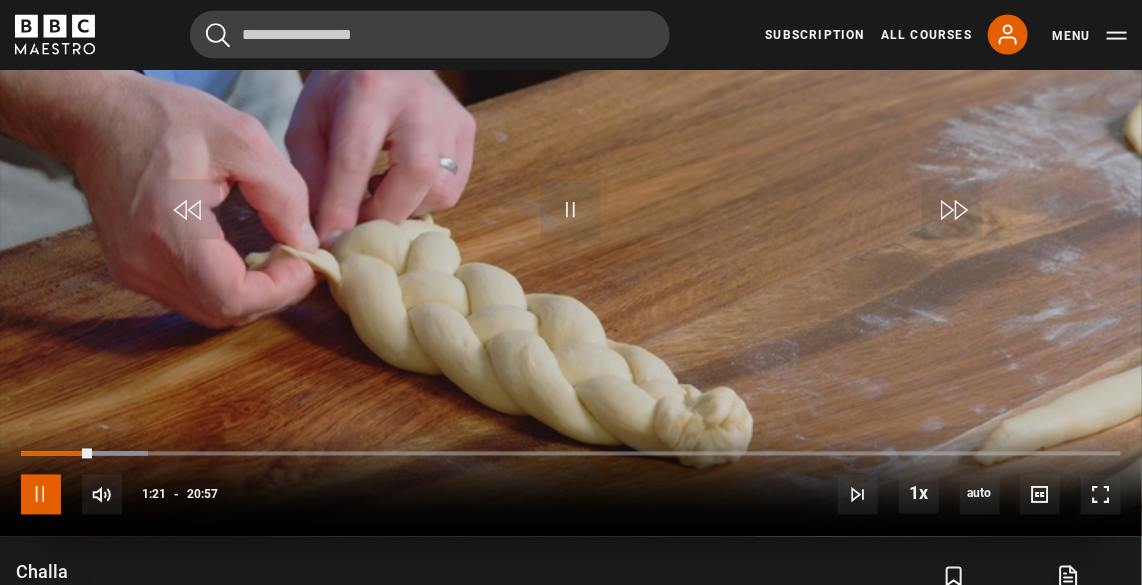 click at bounding box center [41, 495] 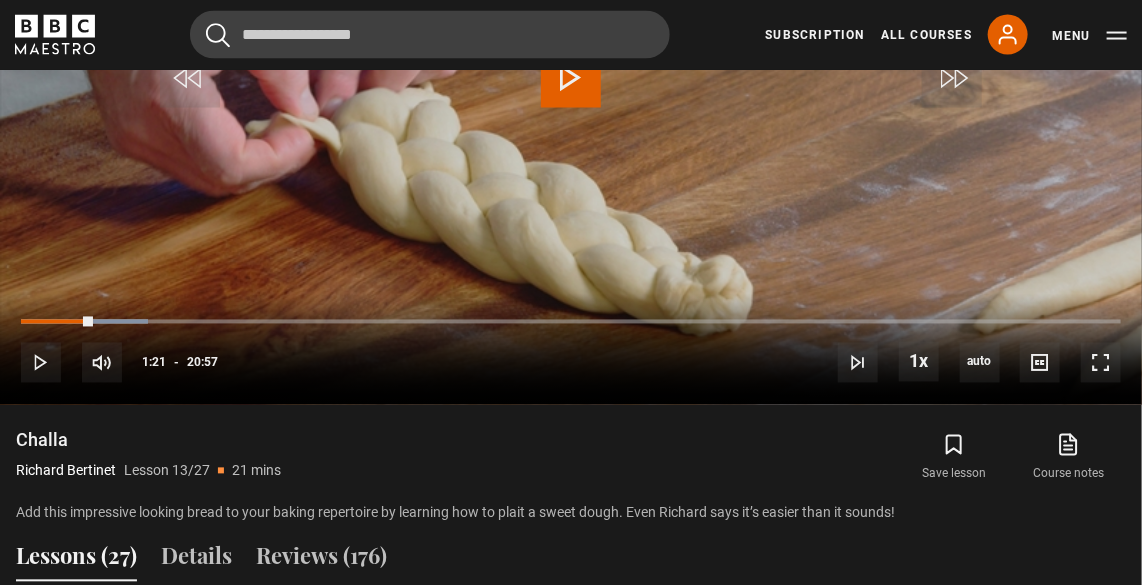 scroll, scrollTop: 1299, scrollLeft: 0, axis: vertical 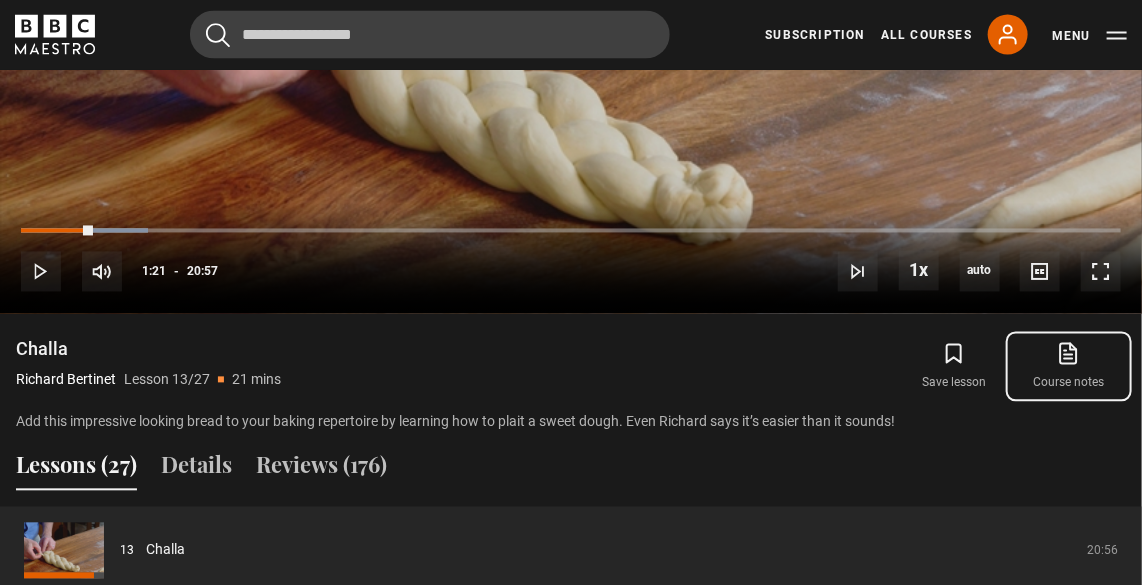 click on "Course notes
opens in new tab" at bounding box center (1069, 367) 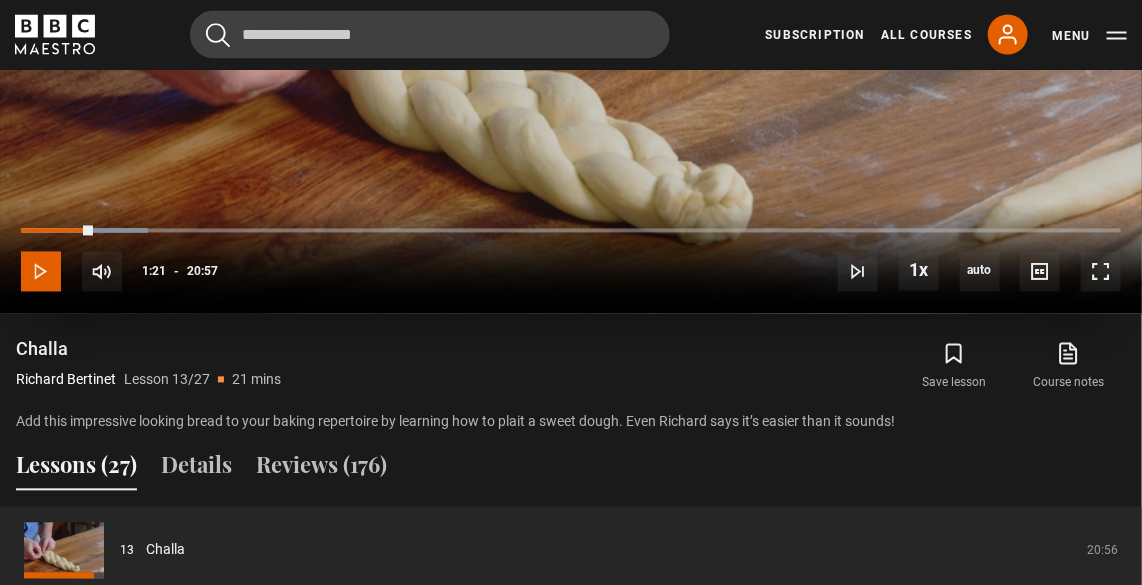 click at bounding box center (41, 272) 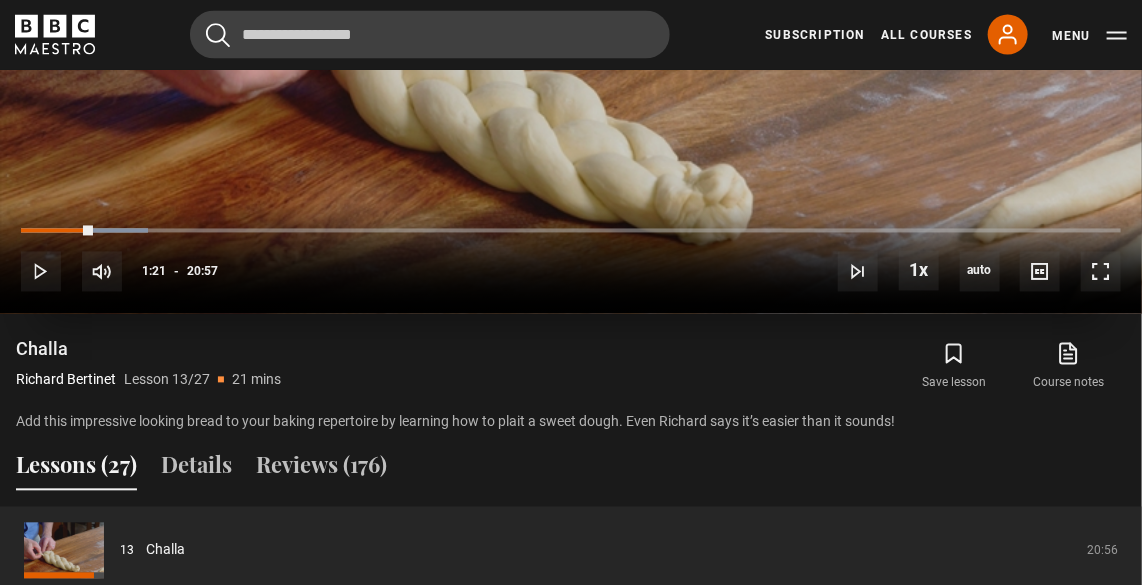 scroll, scrollTop: 1026, scrollLeft: 0, axis: vertical 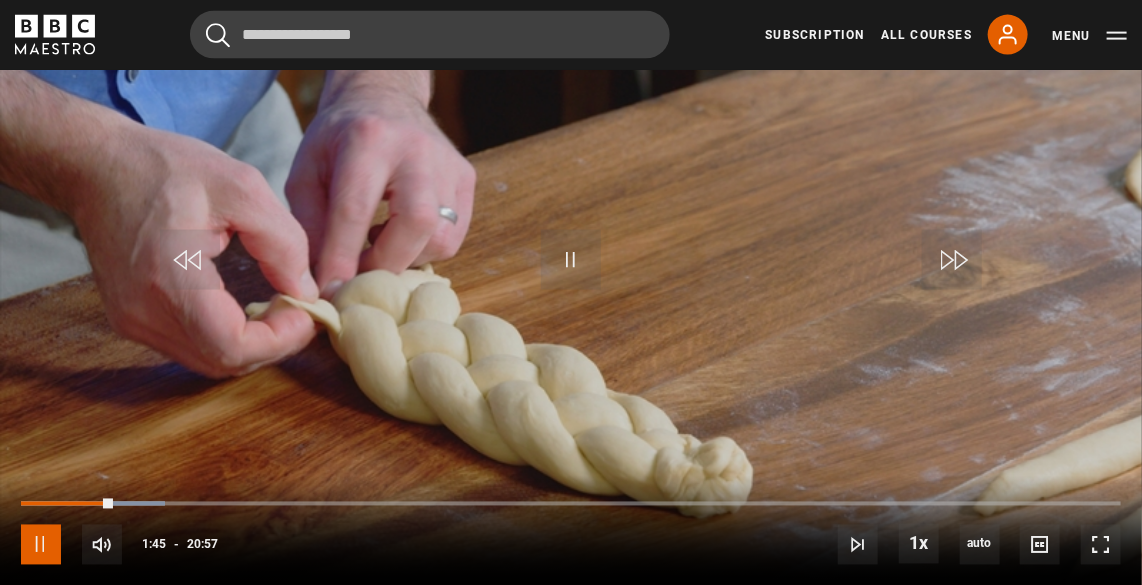 click at bounding box center (41, 545) 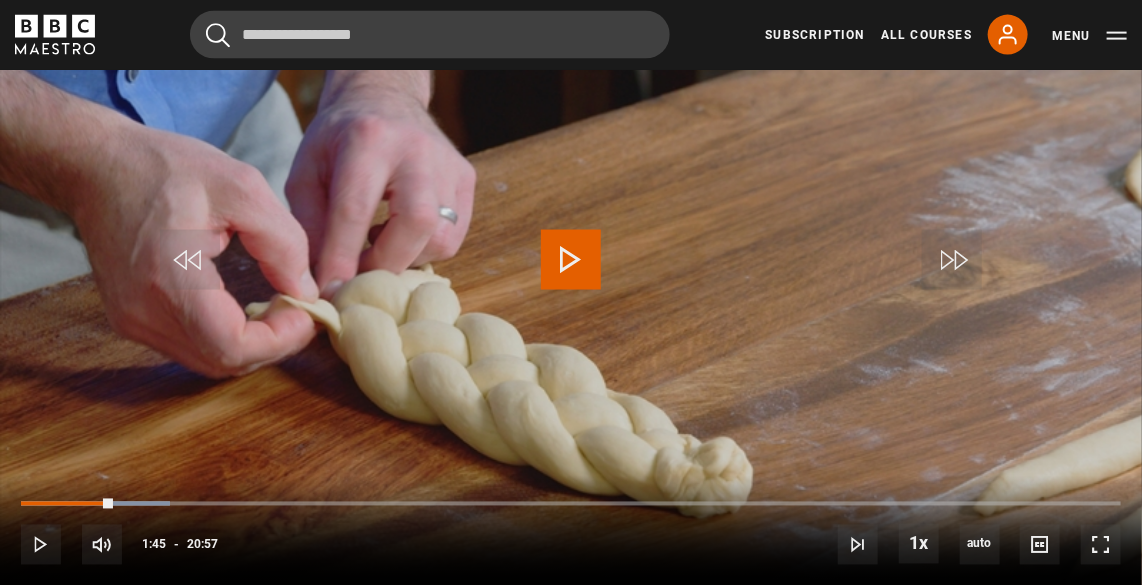 click at bounding box center [571, 260] 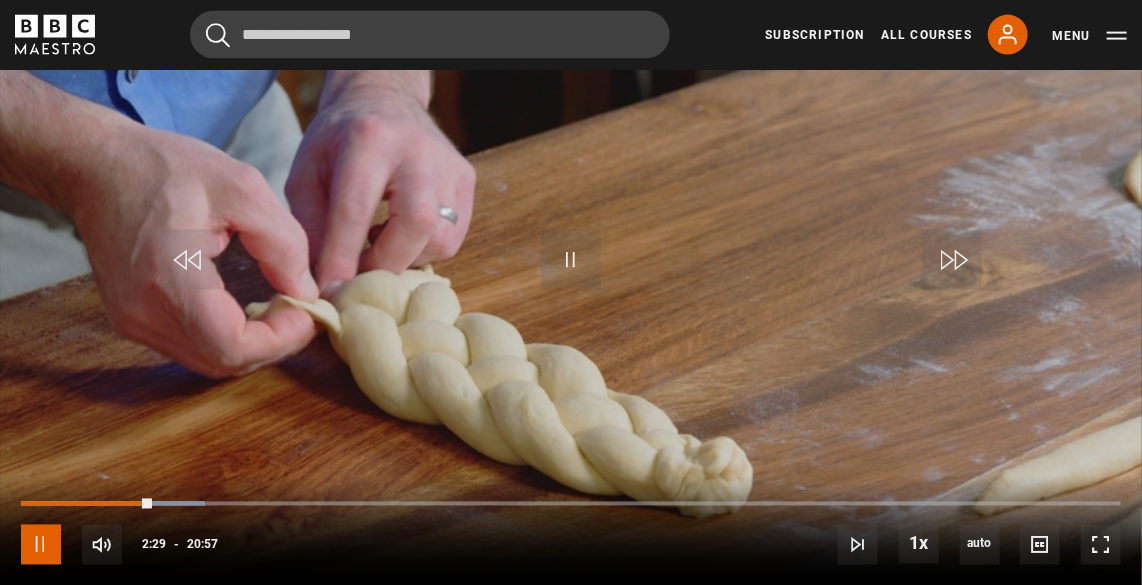 click at bounding box center (41, 545) 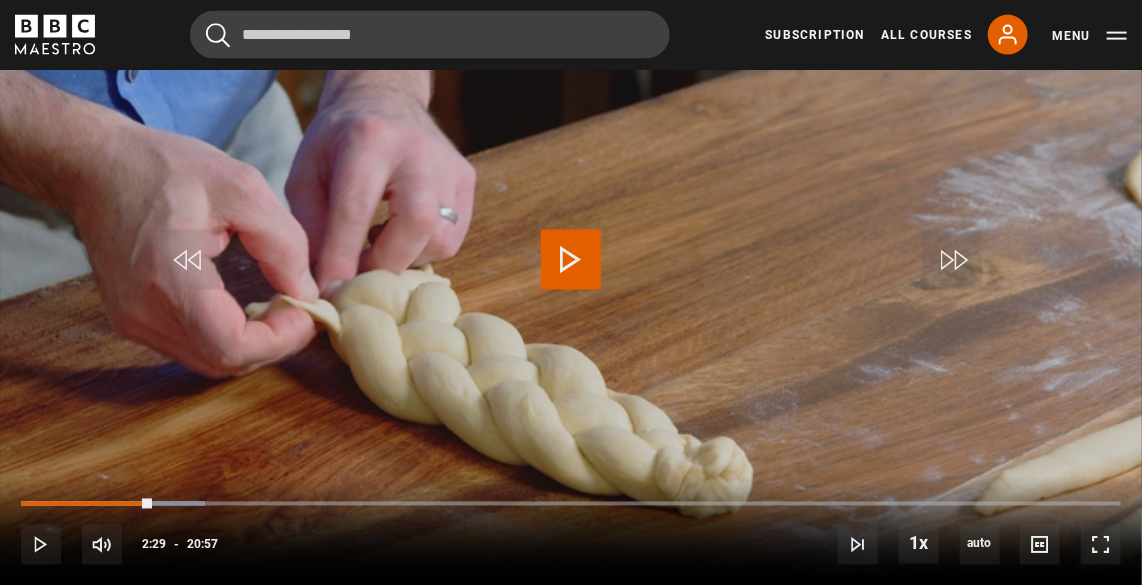 click at bounding box center [571, 260] 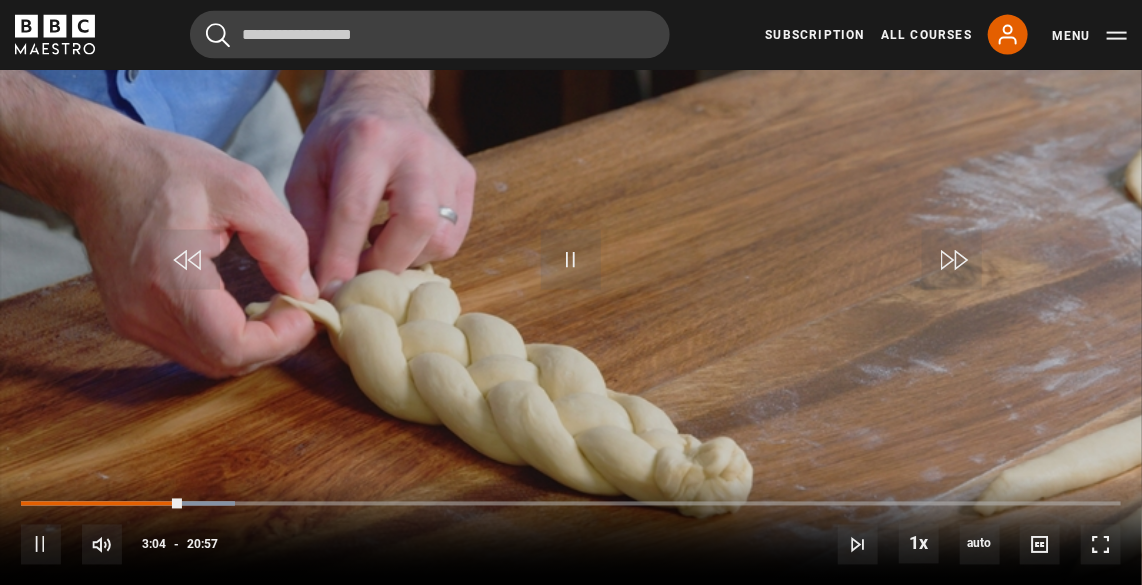 click at bounding box center [571, 265] 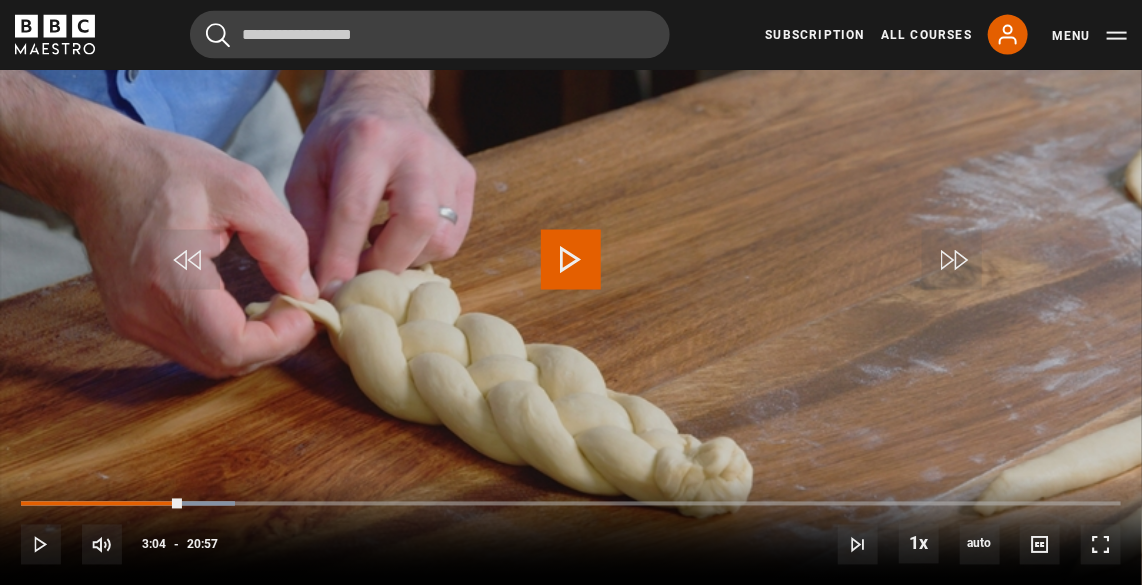 click at bounding box center [571, 265] 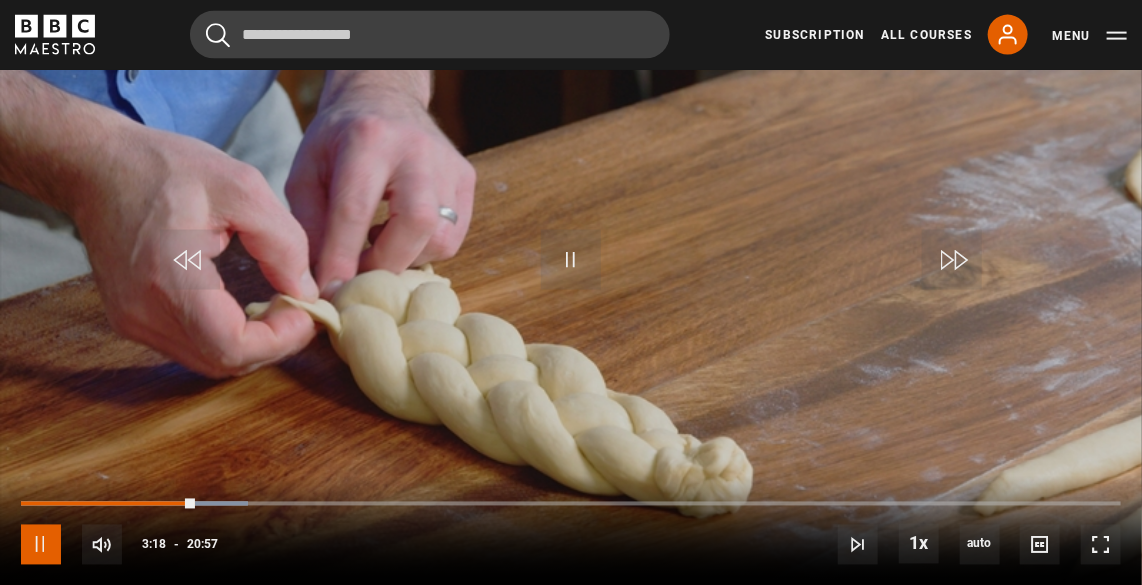 click at bounding box center (41, 545) 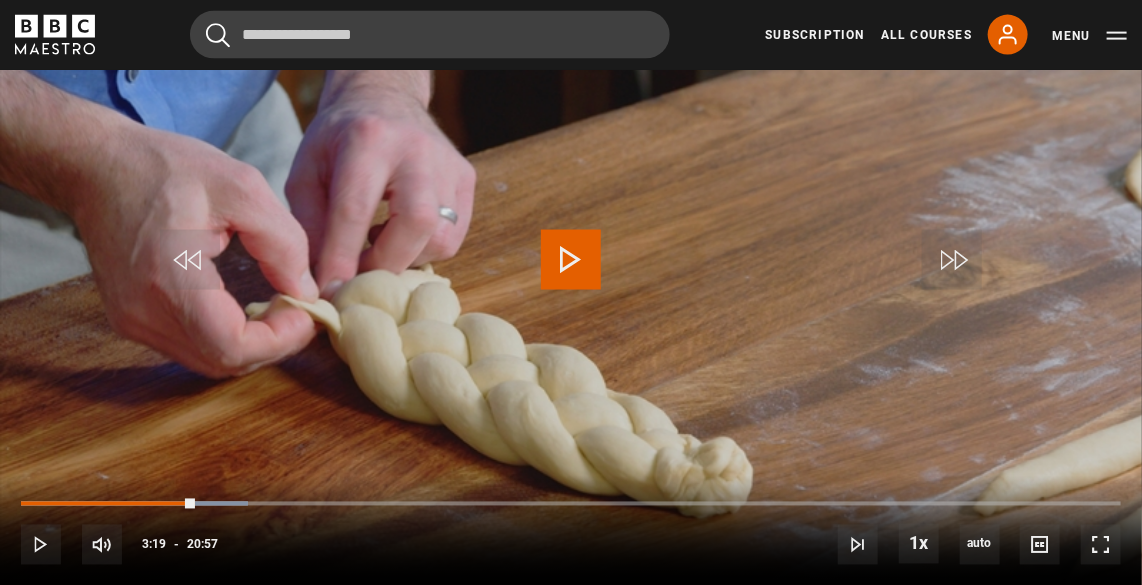 click at bounding box center (571, 260) 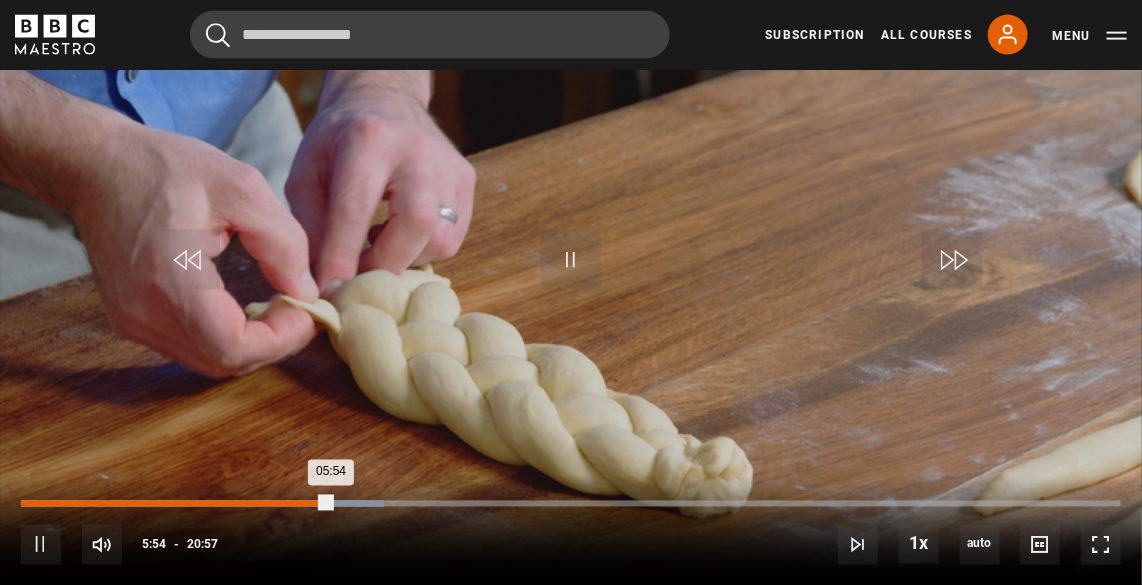 click on "Loaded :  33.02% 04:55 05:54" at bounding box center [571, 504] 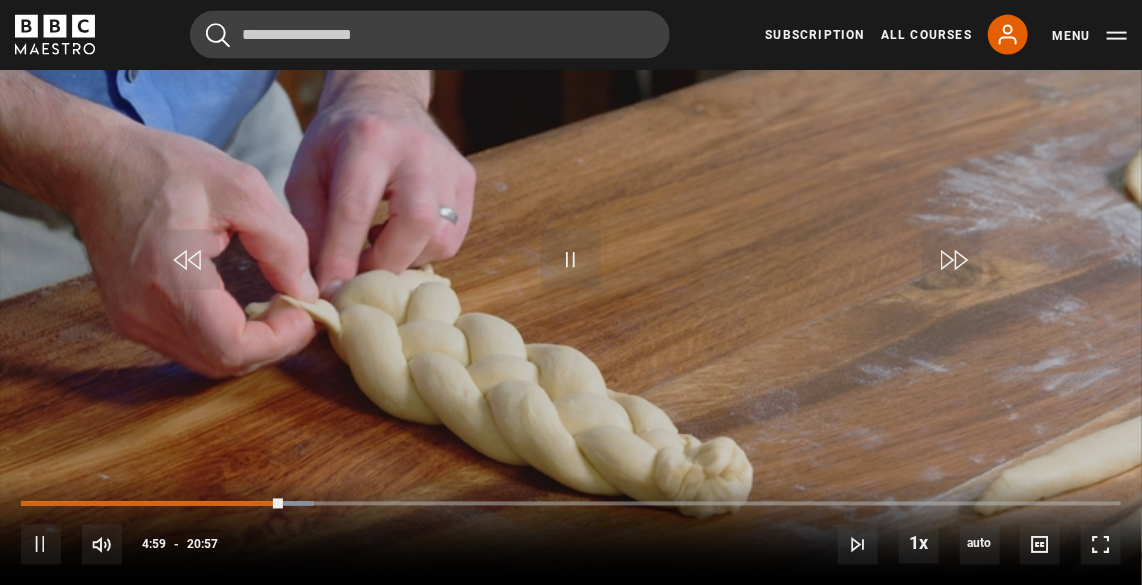 click on "10s Skip Back 10 seconds Pause 10s Skip Forward 10 seconds Loaded :  26.65% 04:18 04:59 Pause Mute 5% Current Time  4:59 - Duration  20:57
[FIRST] [LAST]
Lesson 13
Challa
1x Playback Rate 2x 1.5x 1x , selected 0.5x auto Quality 360p 720p 1080p 2160p Auto , selected Captions captions off , selected English  Captions" at bounding box center (571, 531) 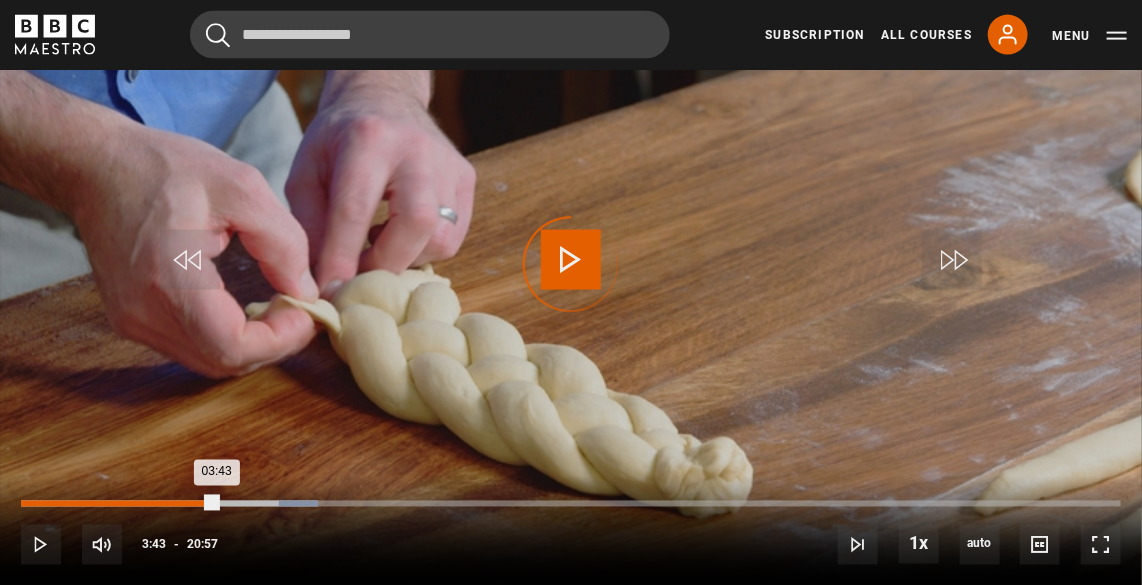 click on "Loaded :  27.05% 03:43 03:43" at bounding box center (571, 504) 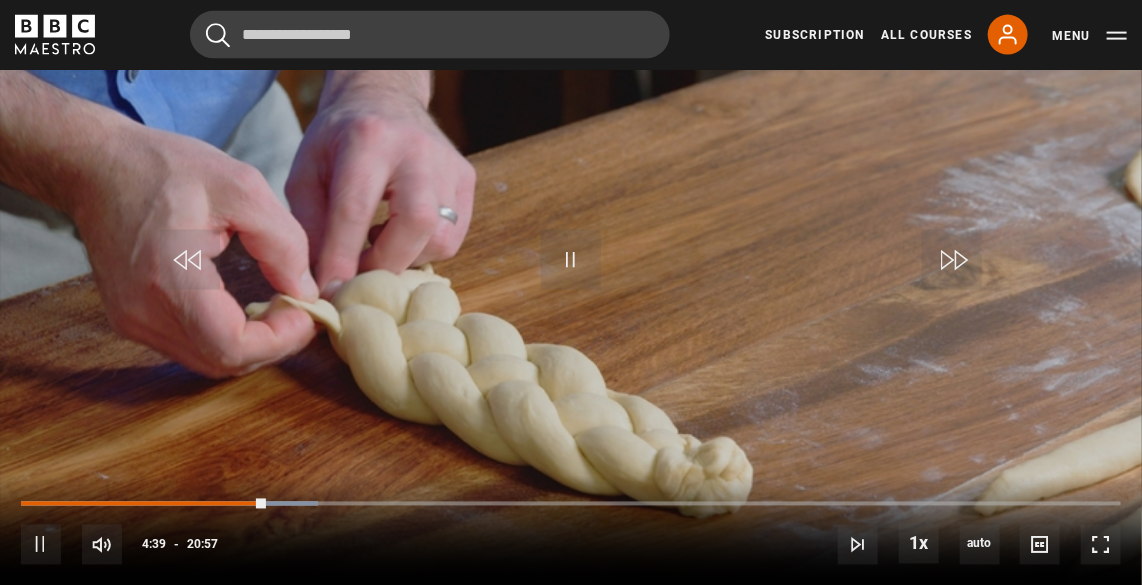 click on "10s Skip Back 10 seconds Pause 10s Skip Forward 10 seconds Loaded :  27.05% 16:08 04:39 Pause Mute 5% Current Time  4:39 - Duration  20:57
[FIRST] [LAST]
Lesson 13
Challa
1x Playback Rate 2x 1.5x 1x , selected 0.5x auto Quality 360p 720p 1080p 2160p Auto , selected Captions captions off , selected English  Captions" at bounding box center (571, 531) 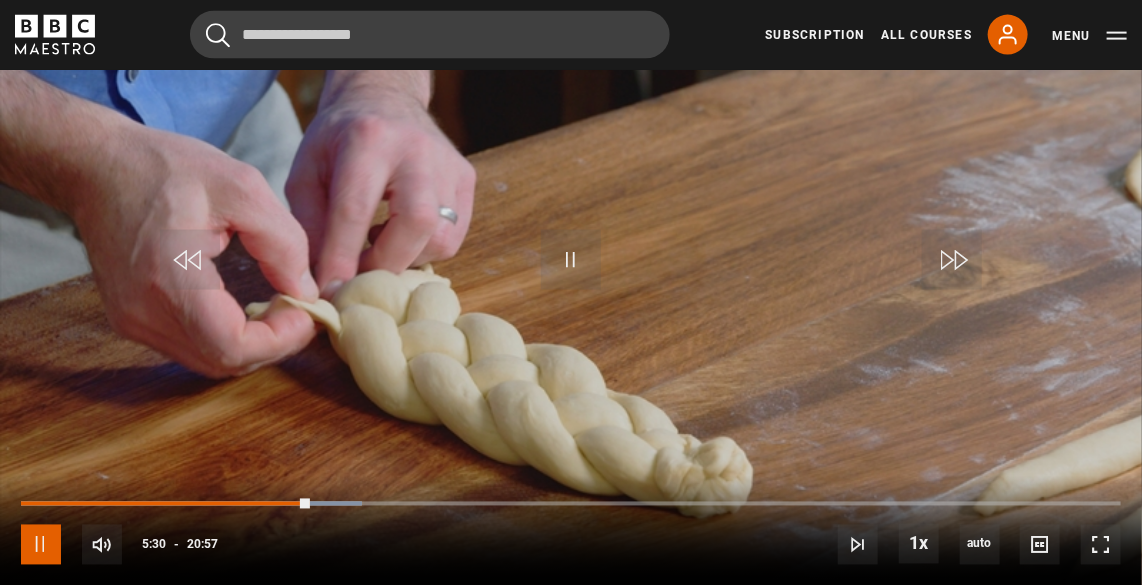 click at bounding box center (41, 545) 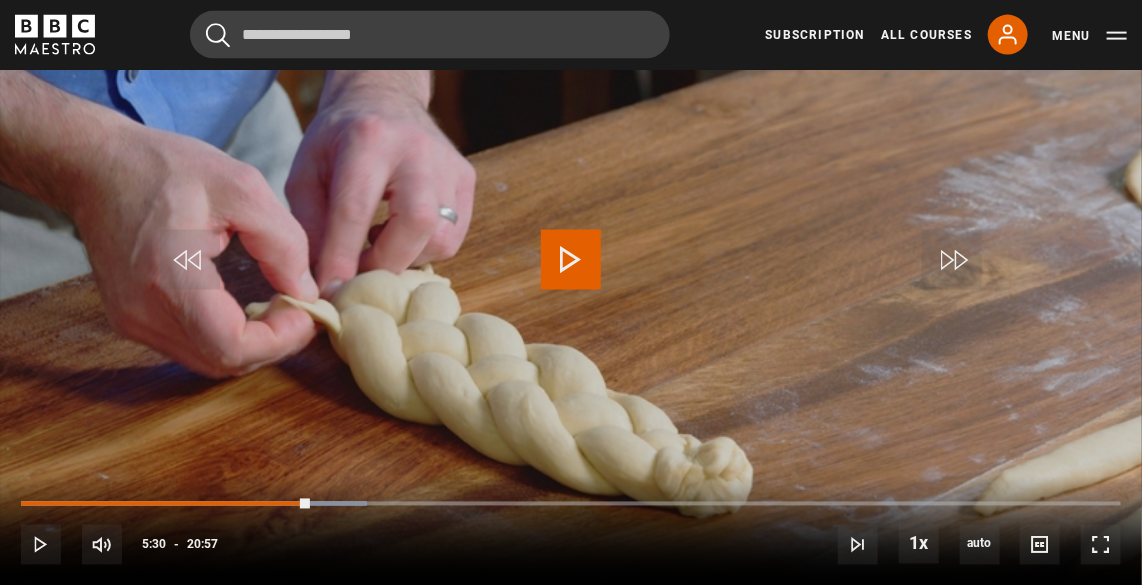 click at bounding box center (571, 260) 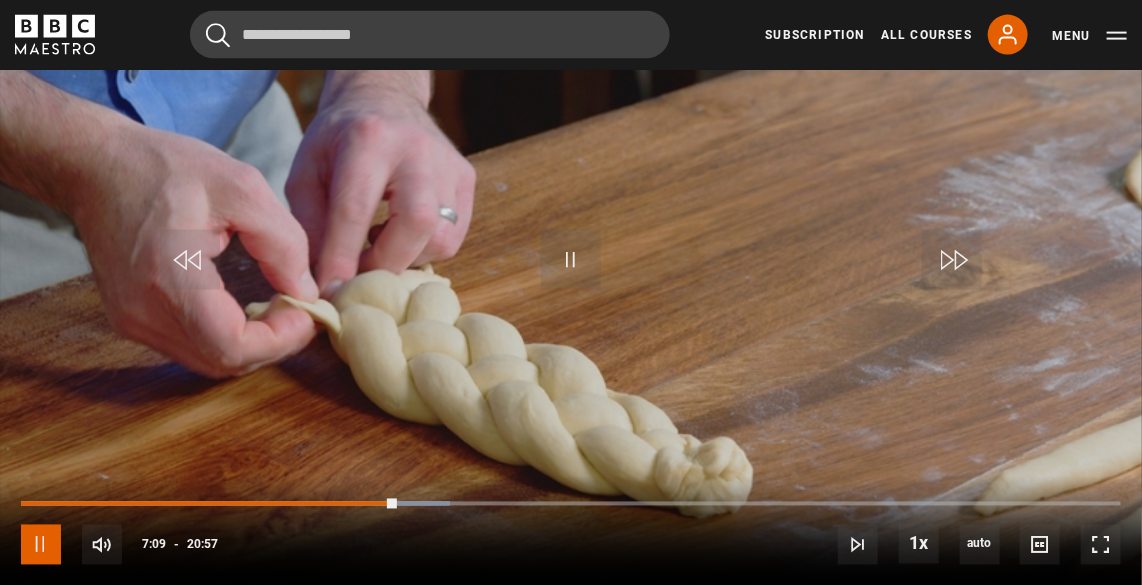 click at bounding box center [41, 545] 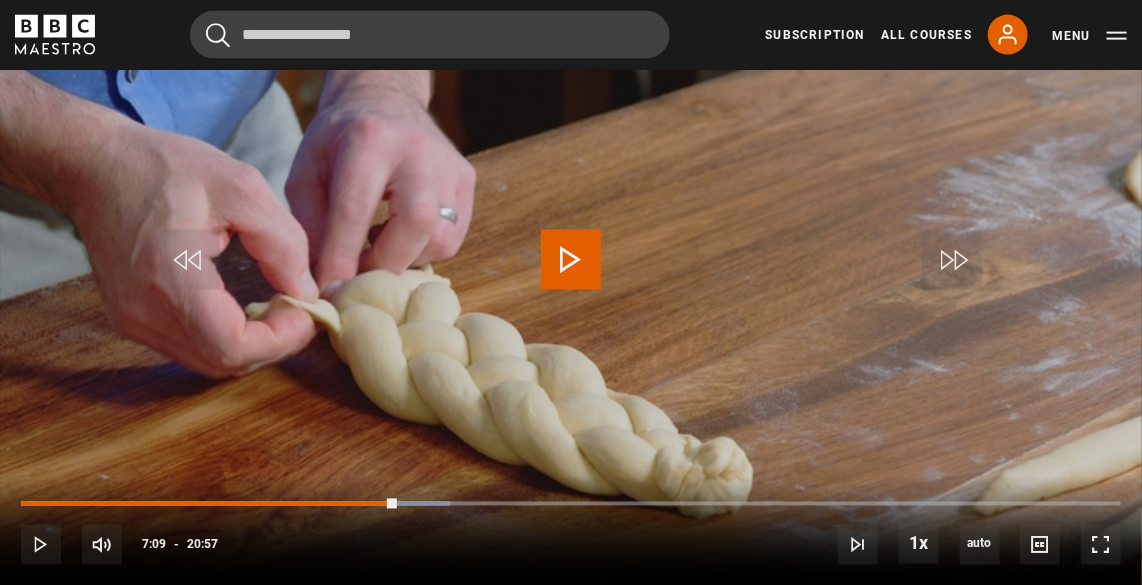 click at bounding box center (571, 260) 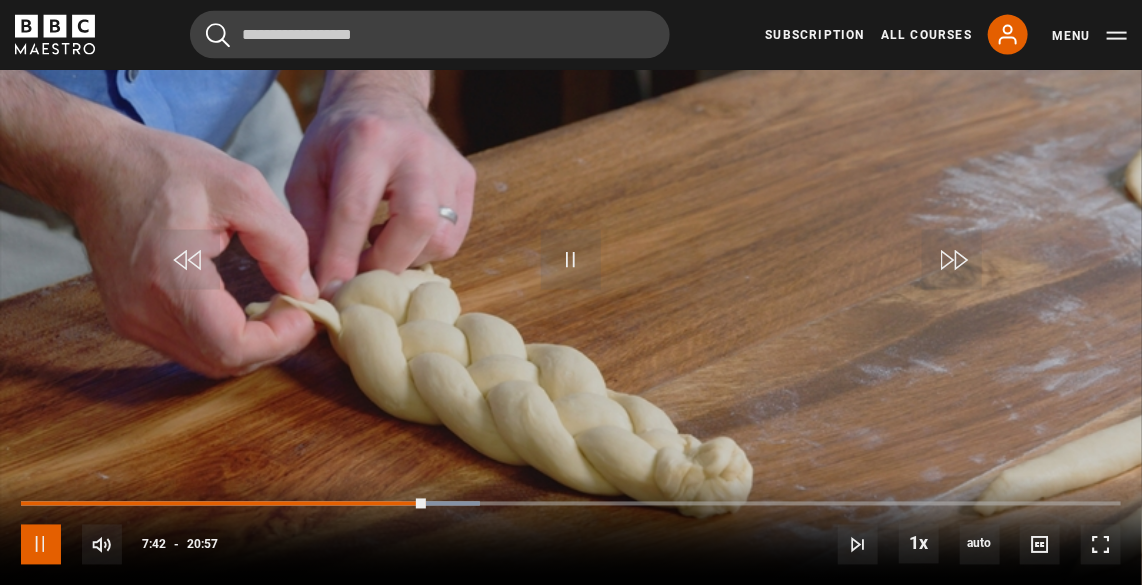 click at bounding box center (41, 545) 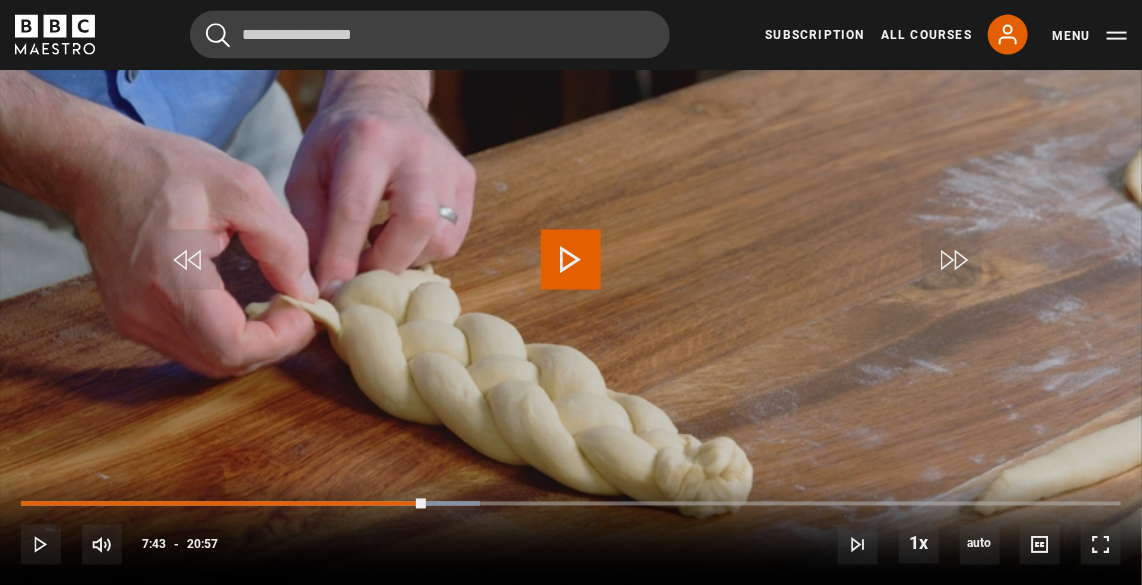 click at bounding box center (571, 260) 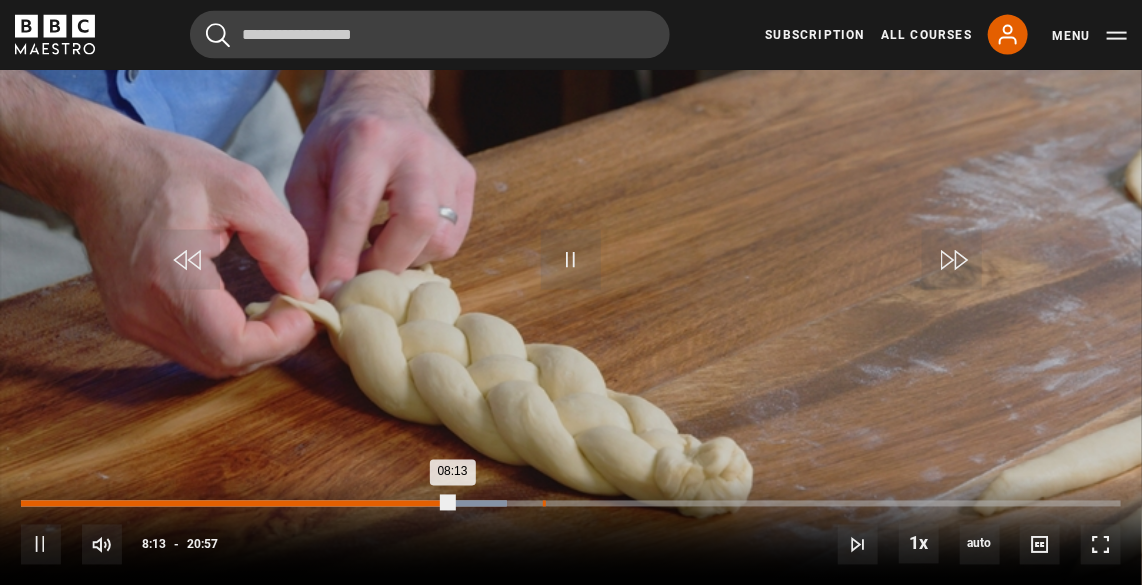 click on "09:55" at bounding box center (544, 504) 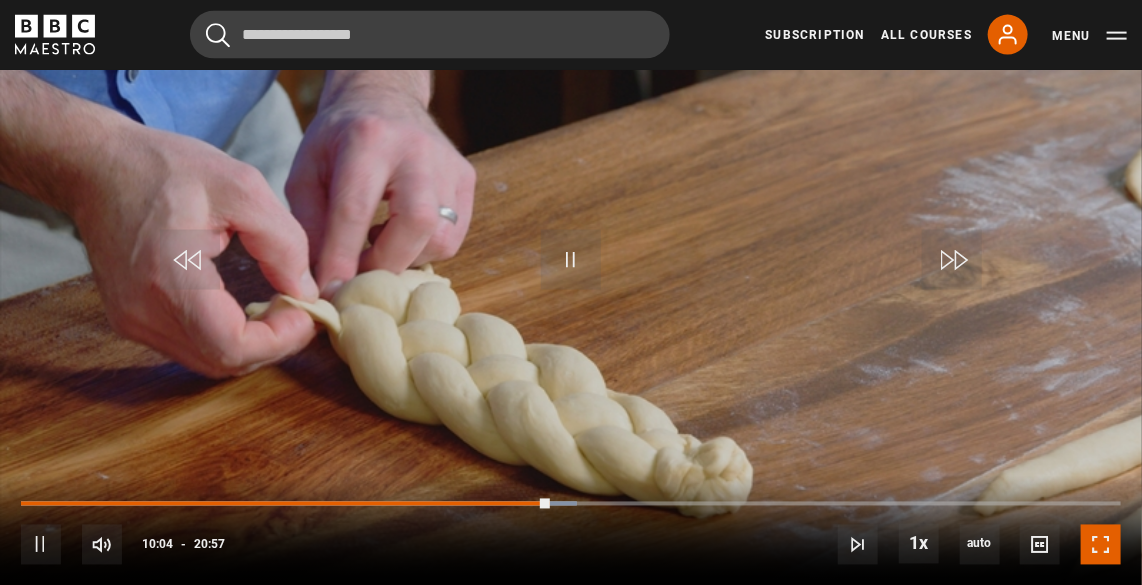 click at bounding box center (1101, 545) 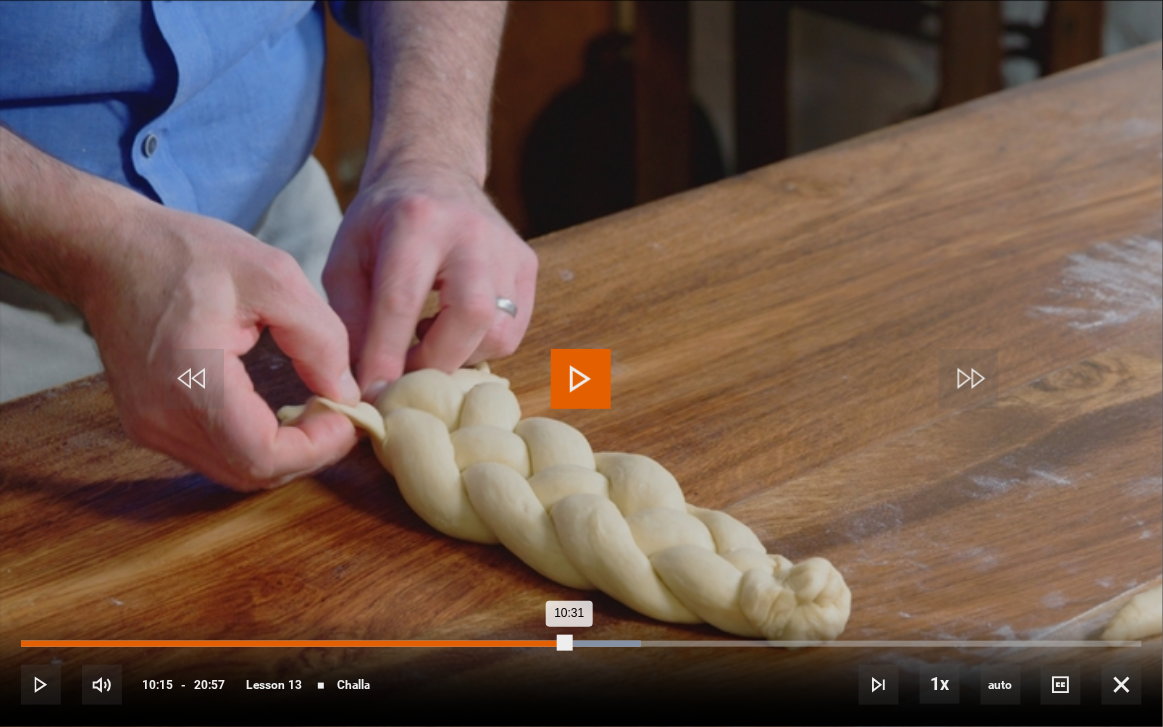 click on "Loaded :  55.29% 10:15 10:31" at bounding box center [581, 644] 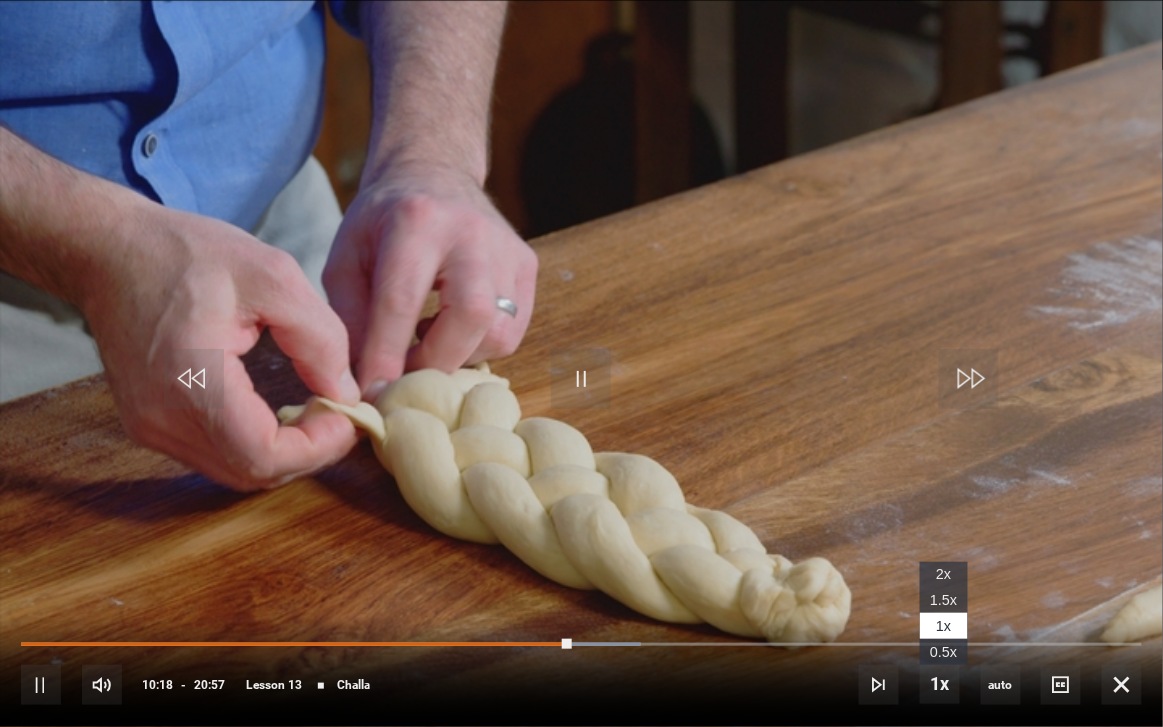 click on "0.5x" at bounding box center [943, 652] 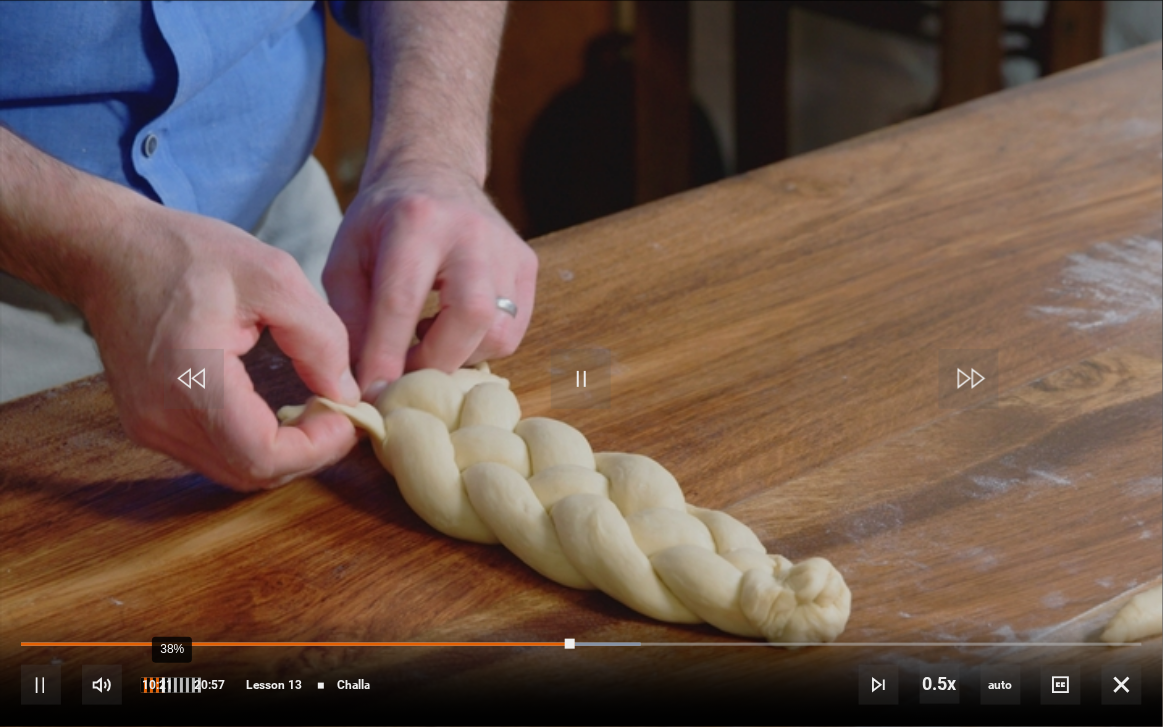 click on "38%" at bounding box center [171, 685] 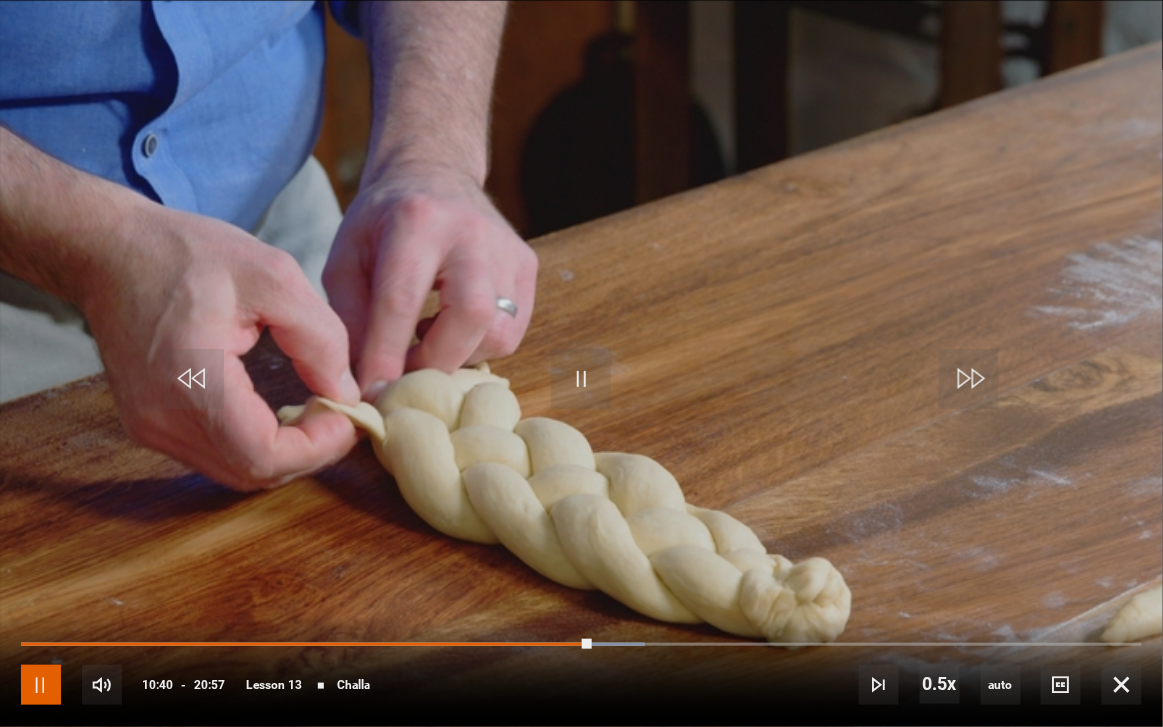 click at bounding box center (41, 685) 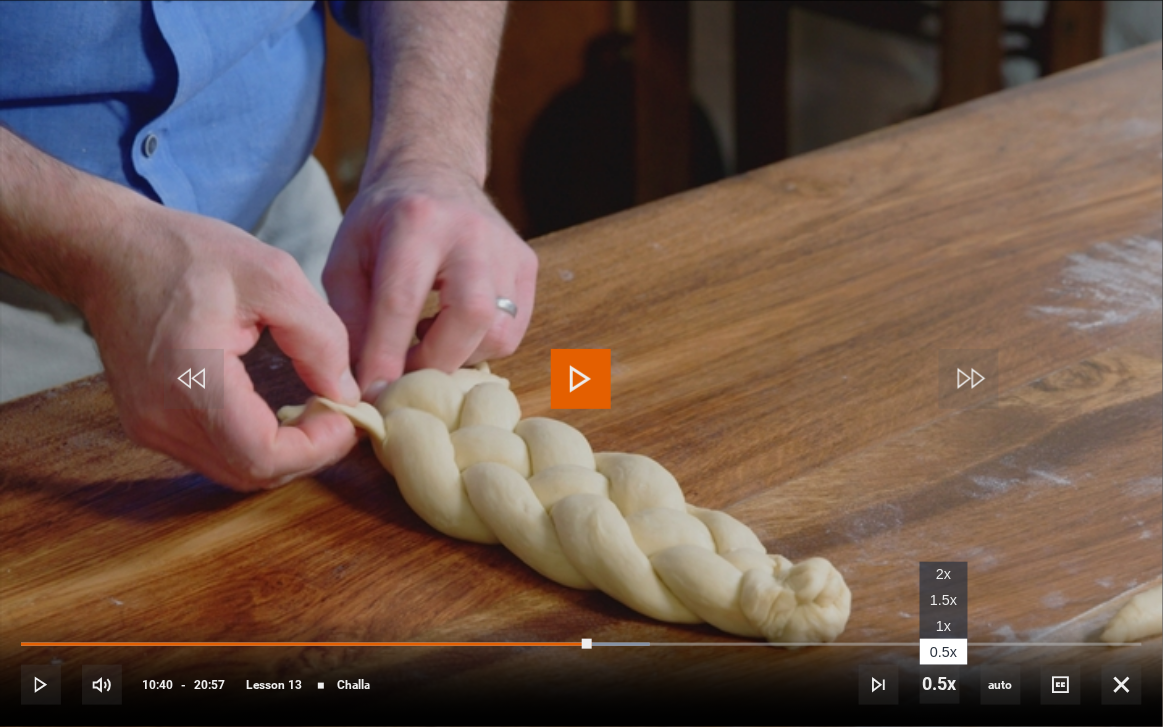click on "1x" at bounding box center (943, 626) 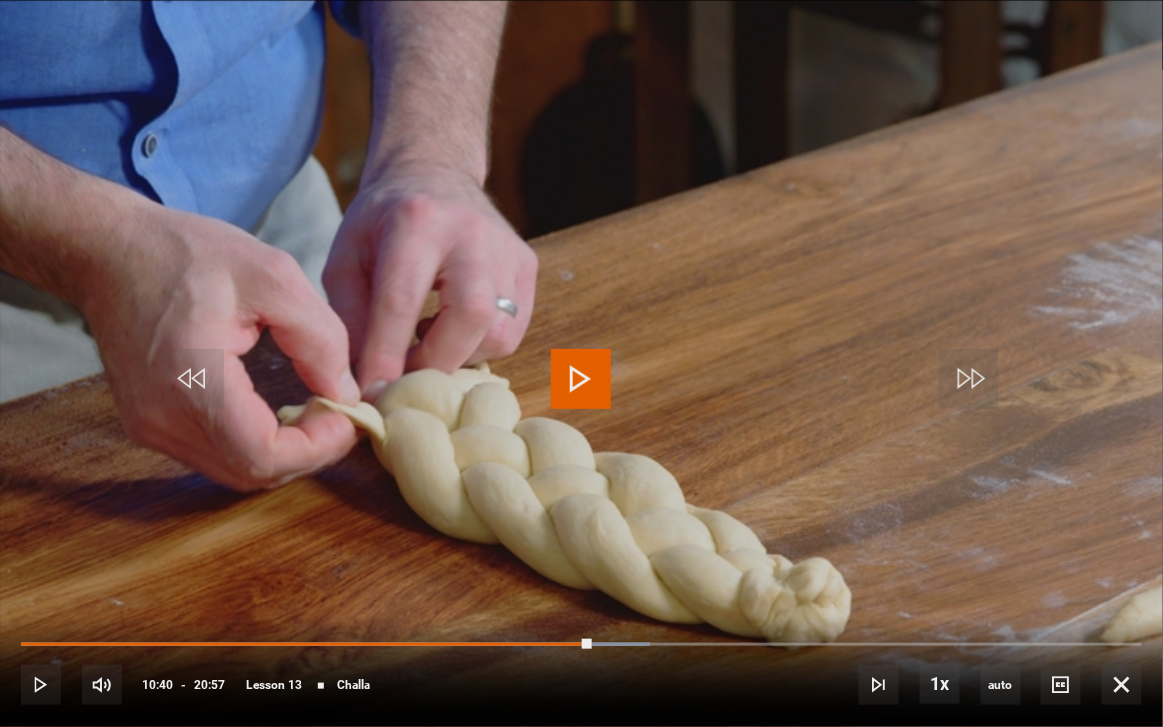 click at bounding box center [581, 379] 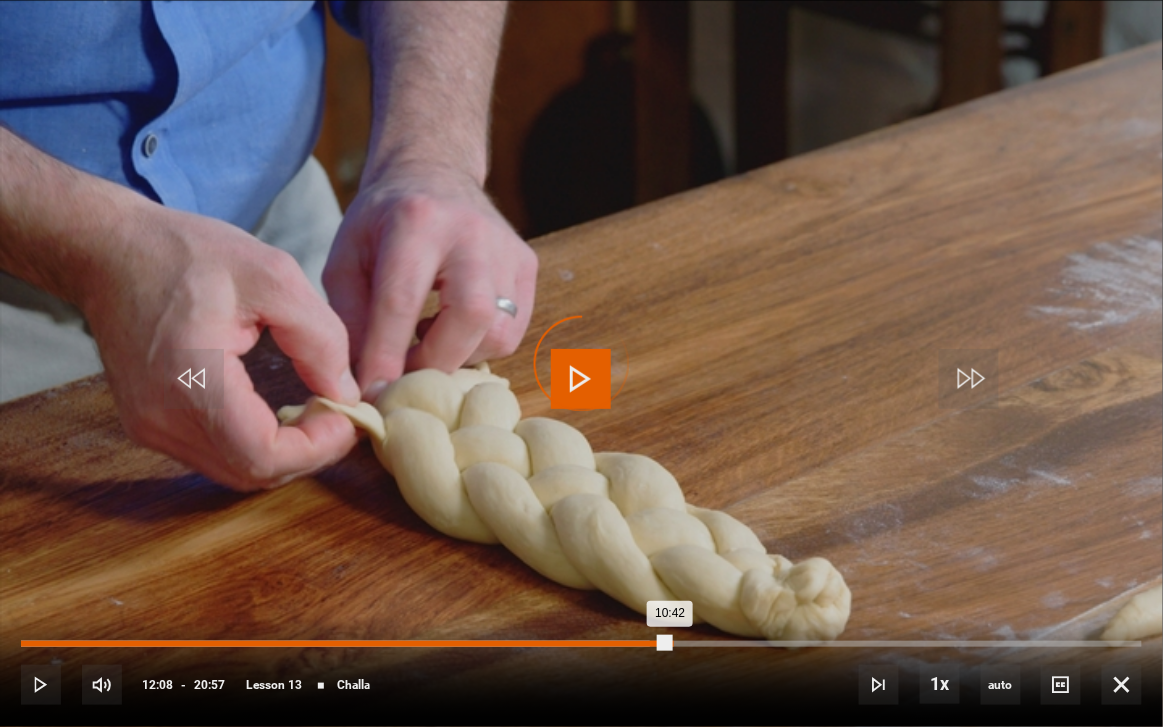 click on "Loaded :  56.09% 12:08 10:42" at bounding box center [581, 644] 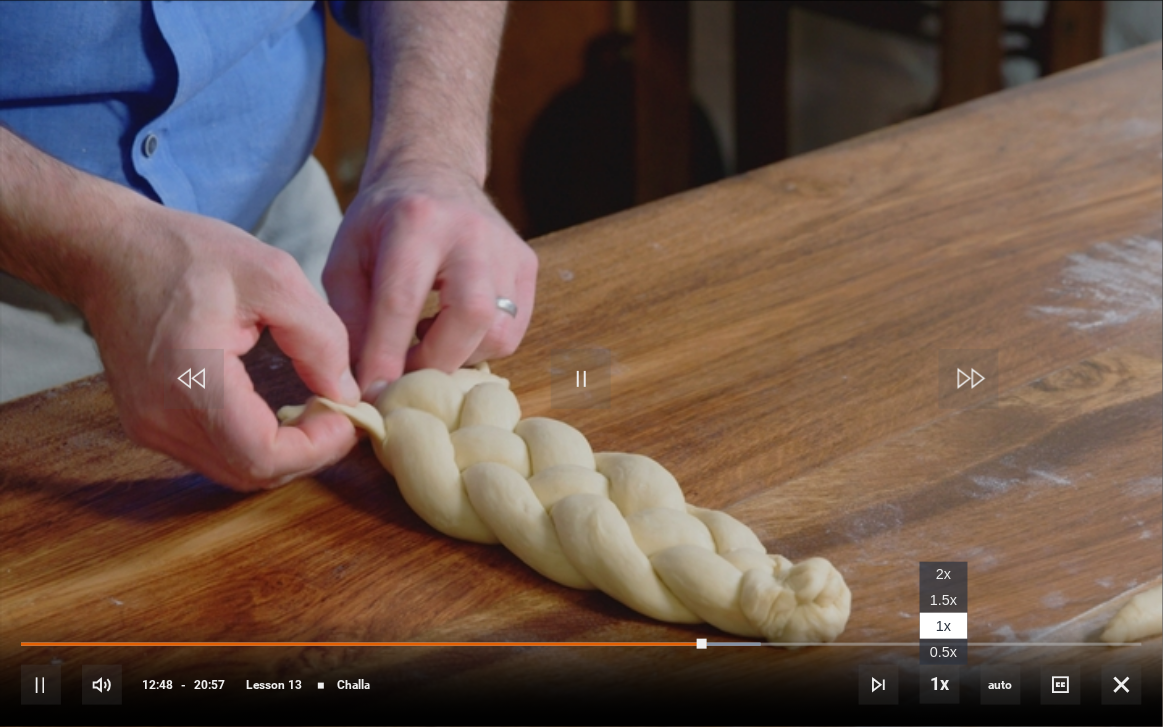 click on "0.5x" at bounding box center (943, 652) 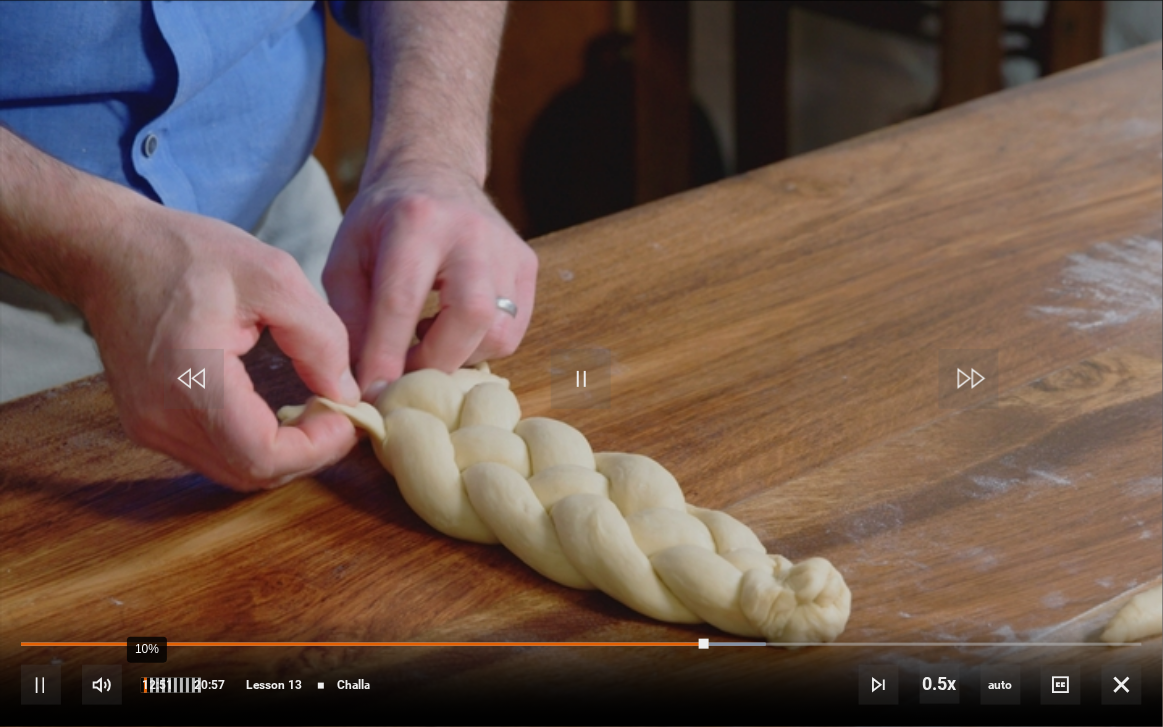 click on "10%" at bounding box center [149, 685] 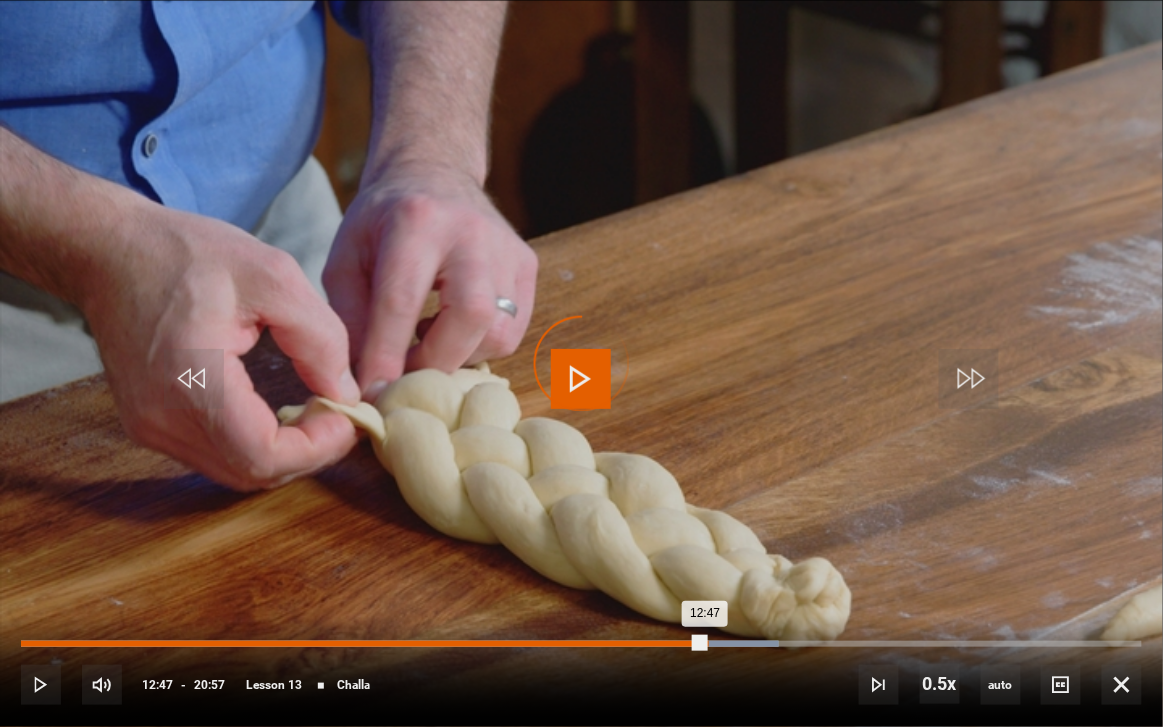 click on "Loaded :  67.62% 12:47 12:47" at bounding box center (581, 644) 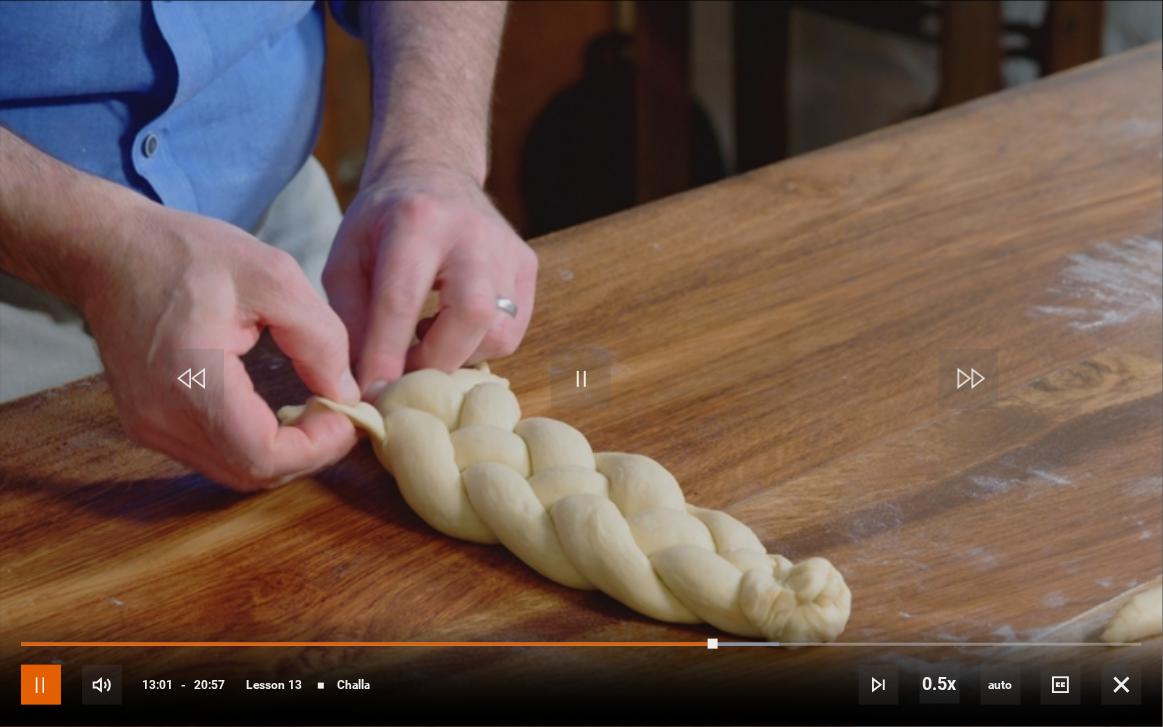 click at bounding box center [41, 685] 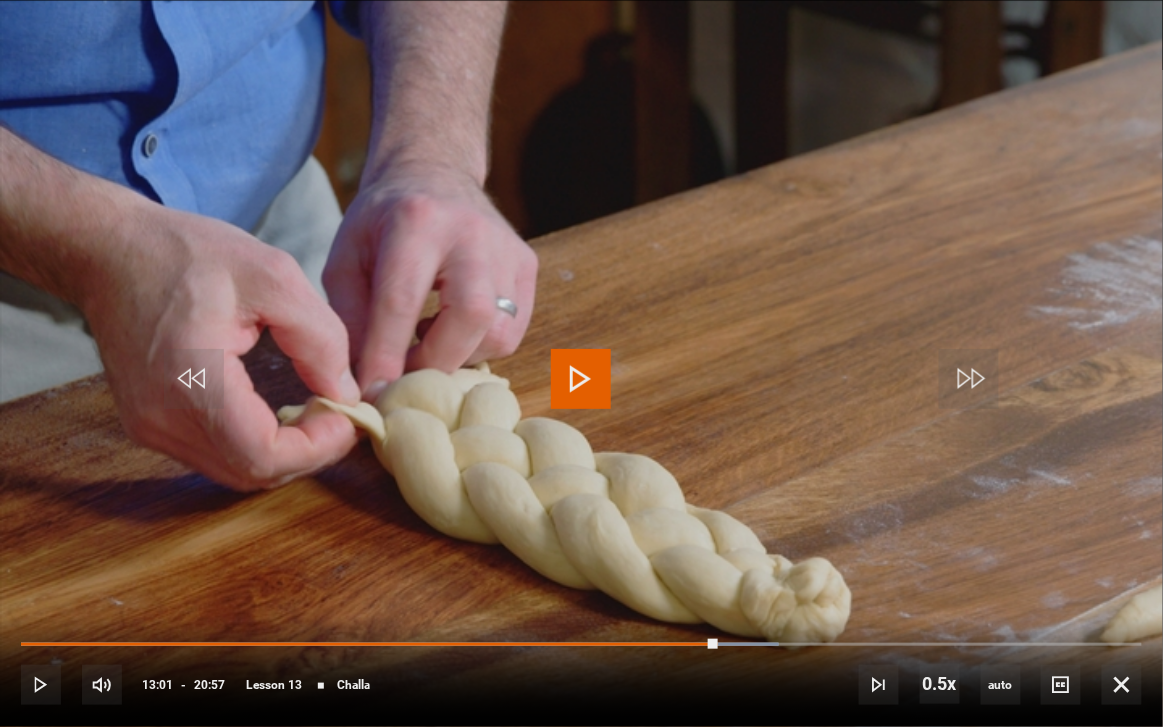 click at bounding box center [581, 379] 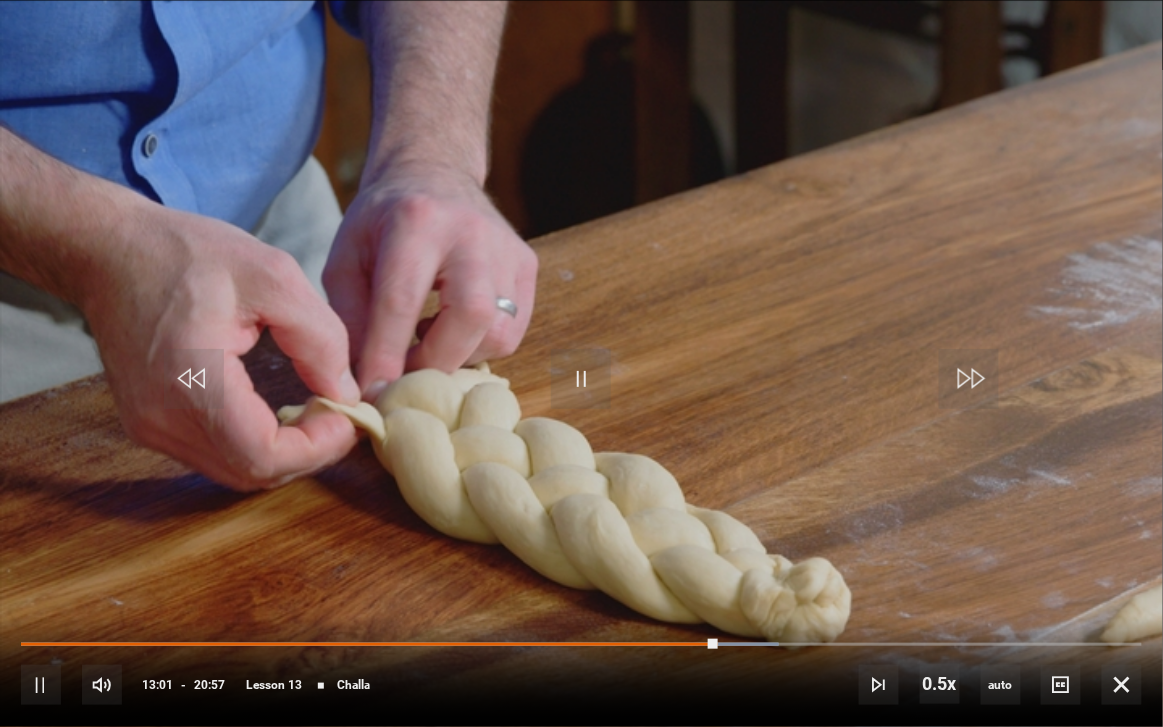 click on "10s Skip Back 10 seconds Pause 10s Skip Forward 10 seconds Loaded :  67.62% 13:15 13:02 Pause Mute 33% Current Time  13:01 - Duration  20:57
[FIRST] [LAST]
Lesson 13
Challa
0.5x Playback Rate 2x 1.5x 1x 0.5x , selected auto Quality 360p 720p 1080p 2160p Auto , selected Captions captions off , selected English  Captions" at bounding box center [581, 671] 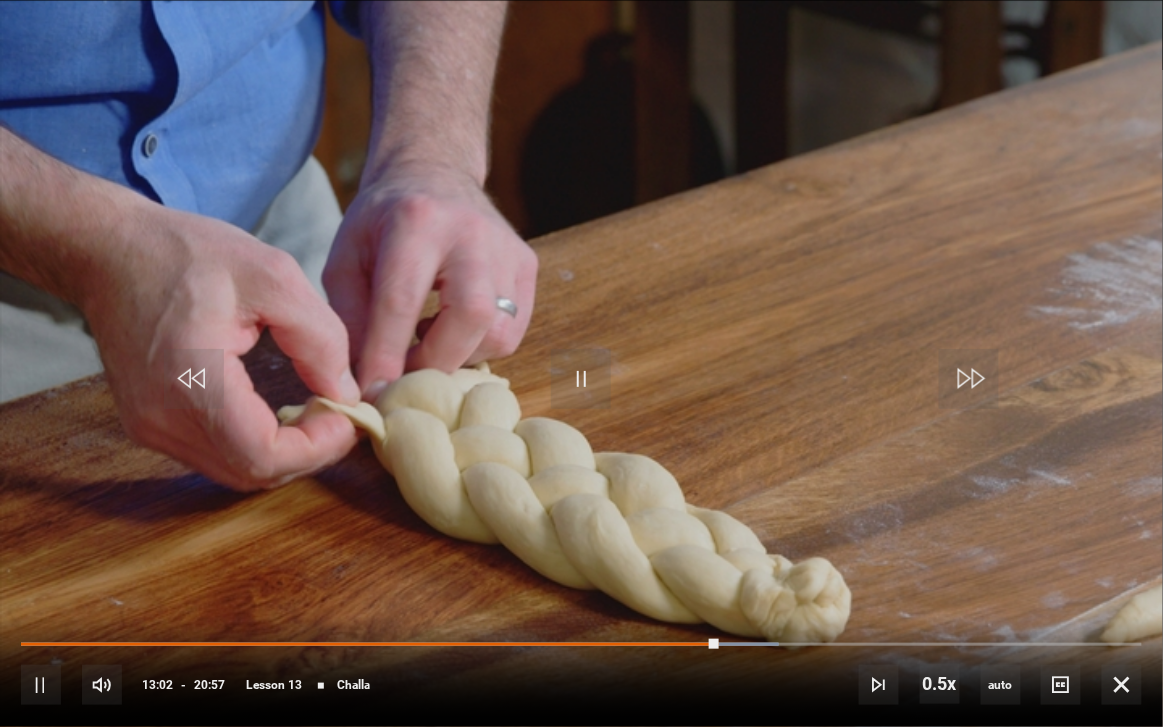 click on "10s Skip Back 10 seconds Pause 10s Skip Forward 10 seconds Loaded :  67.62% 13:15 13:02 Pause Mute 33% Current Time  13:02 - Duration  20:57
[FIRST] [LAST]
Lesson 13
Challa
0.5x Playback Rate 2x 1.5x 1x 0.5x , selected auto Quality 360p 720p 1080p 2160p Auto , selected Captions captions off , selected English  Captions" at bounding box center (581, 671) 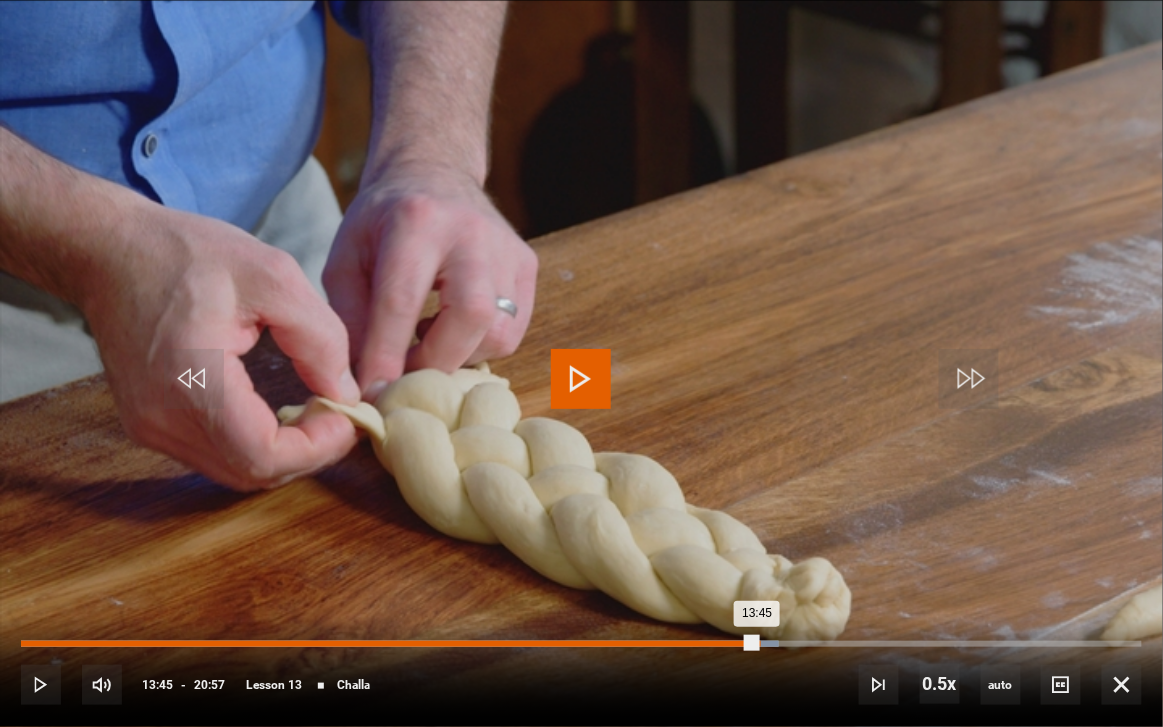 click on "Loaded :  67.62% 13:45 13:45" at bounding box center [581, 644] 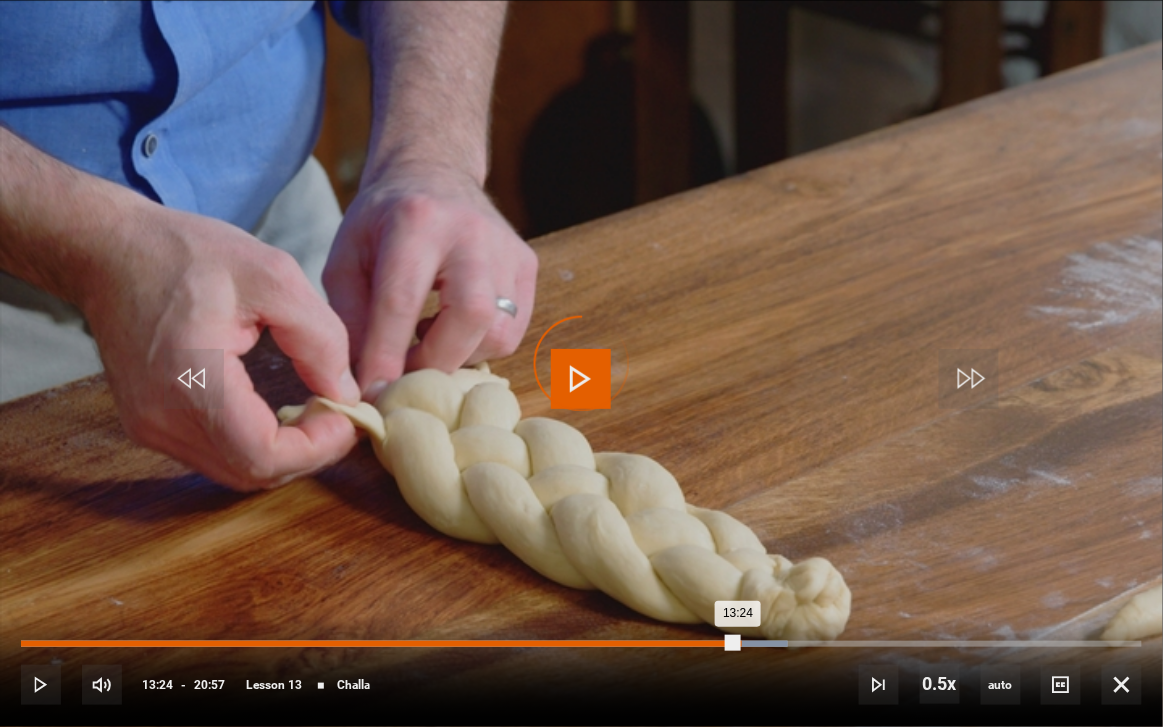 click on "Loaded :  68.42% 13:24 13:24" at bounding box center (581, 644) 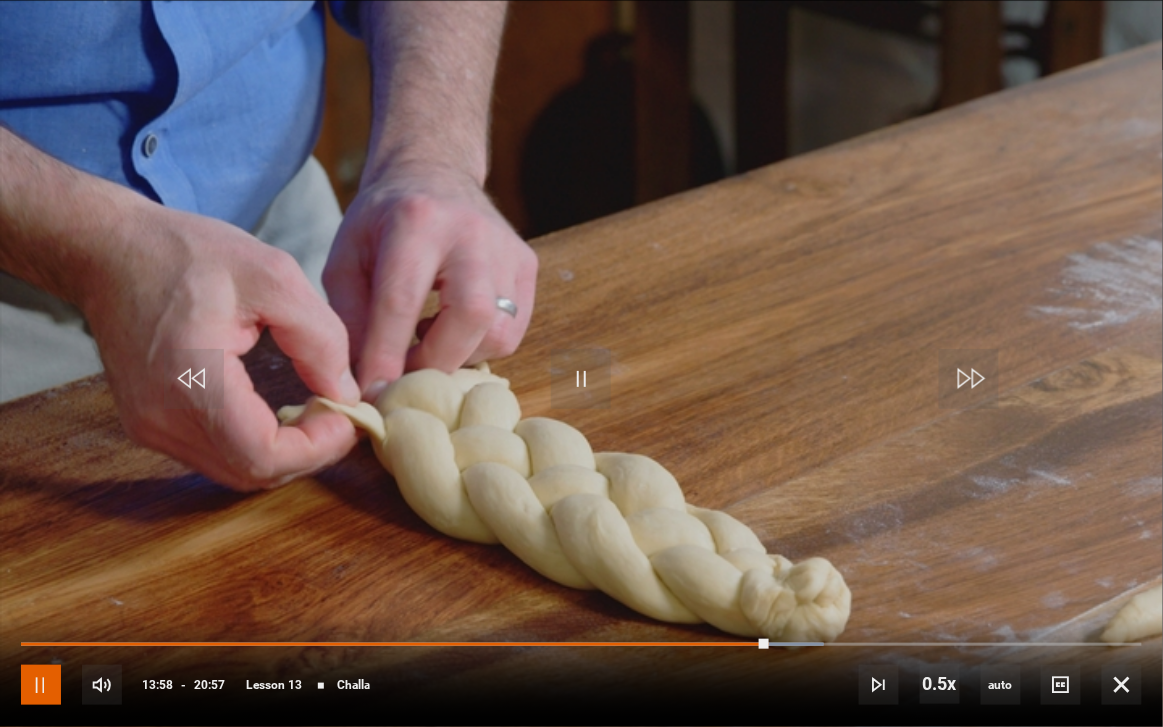 click at bounding box center (41, 685) 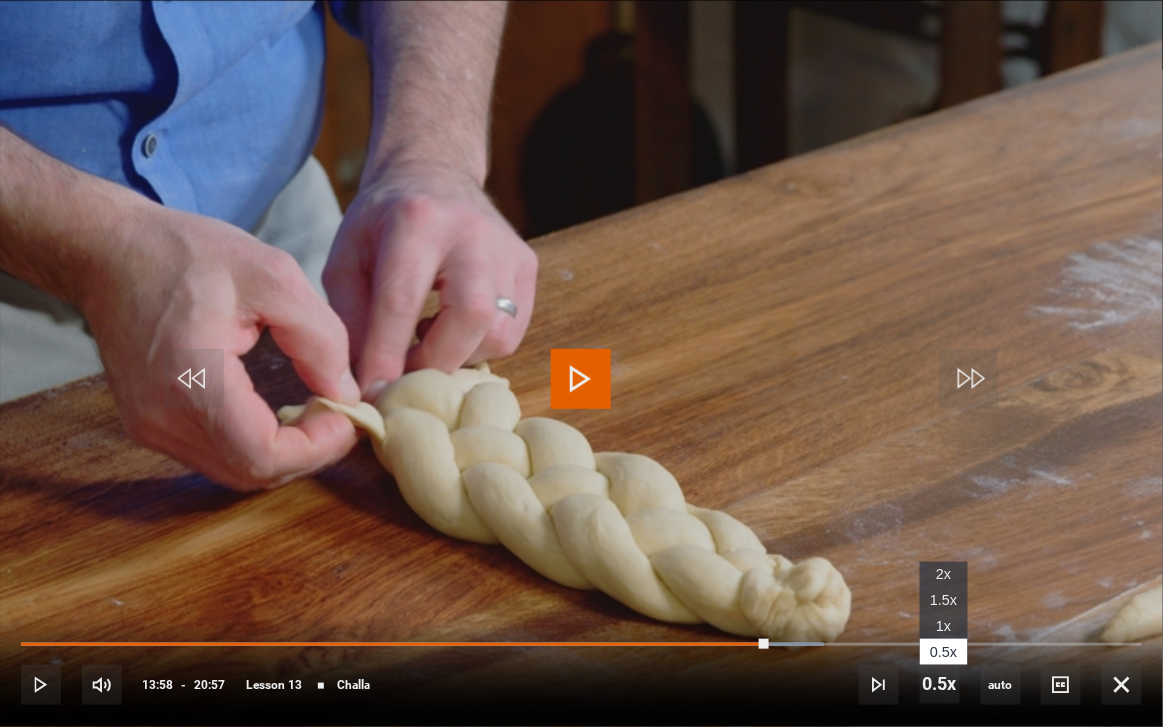 click on "1x" at bounding box center (943, 626) 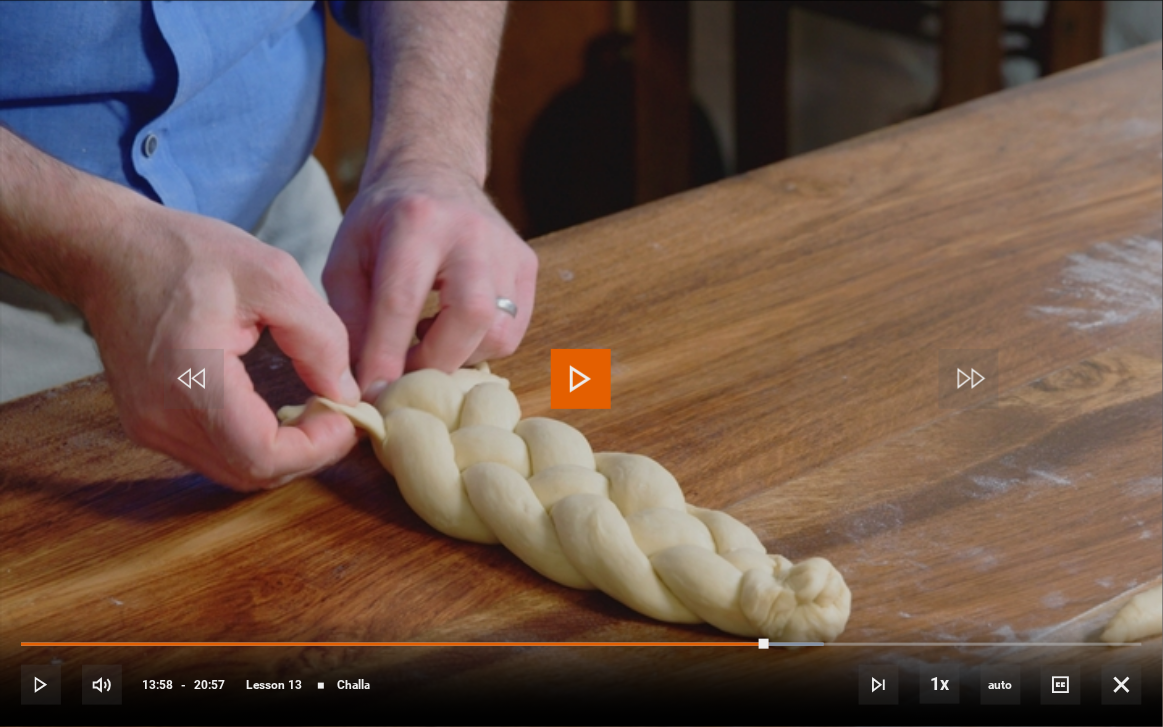 click at bounding box center (581, 379) 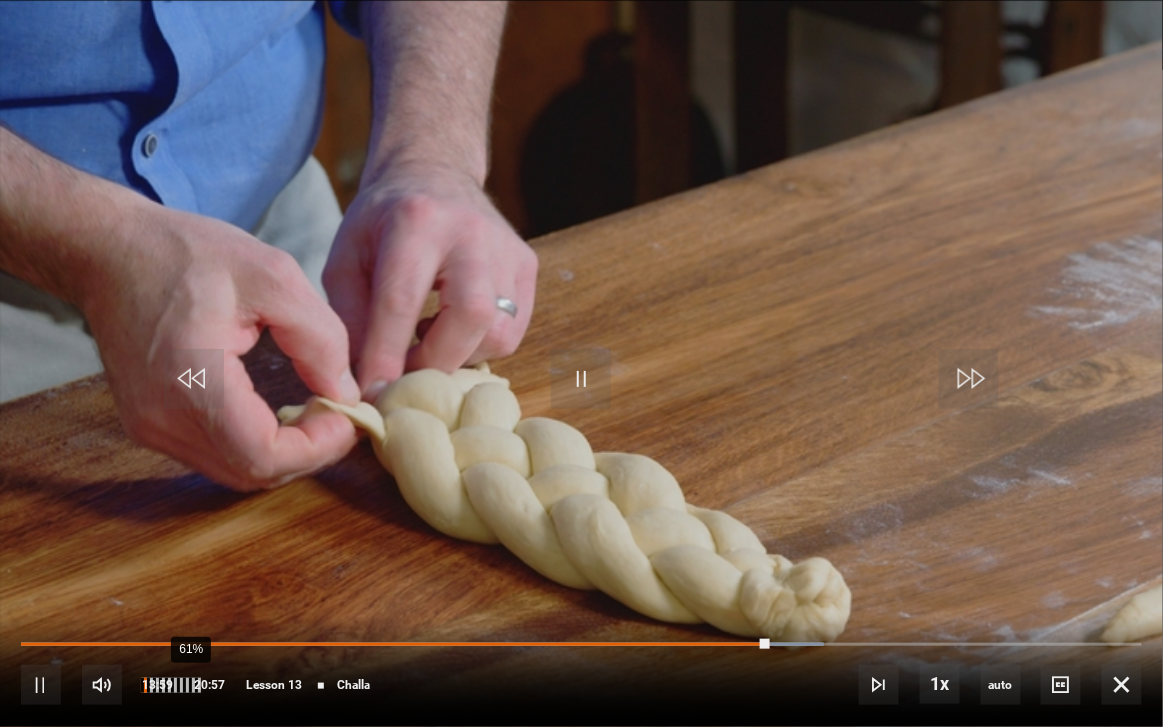 click on "61%" at bounding box center [190, 685] 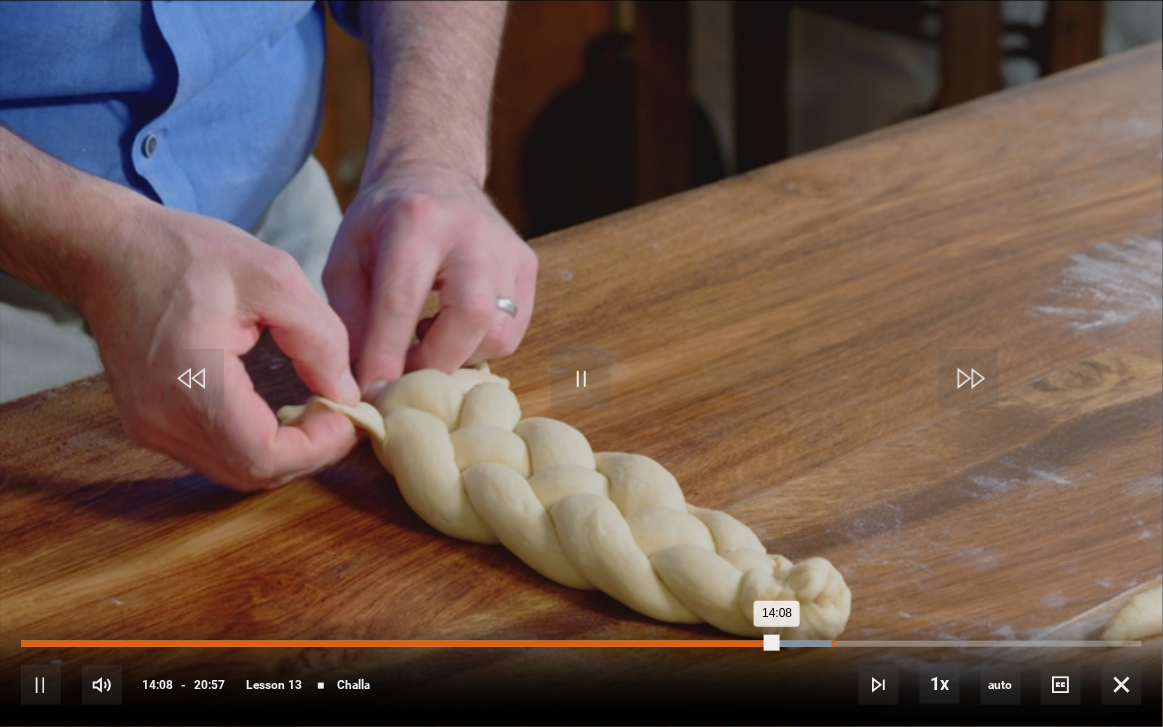 click on "Loaded :  72.39% 15:08 14:08" at bounding box center (581, 644) 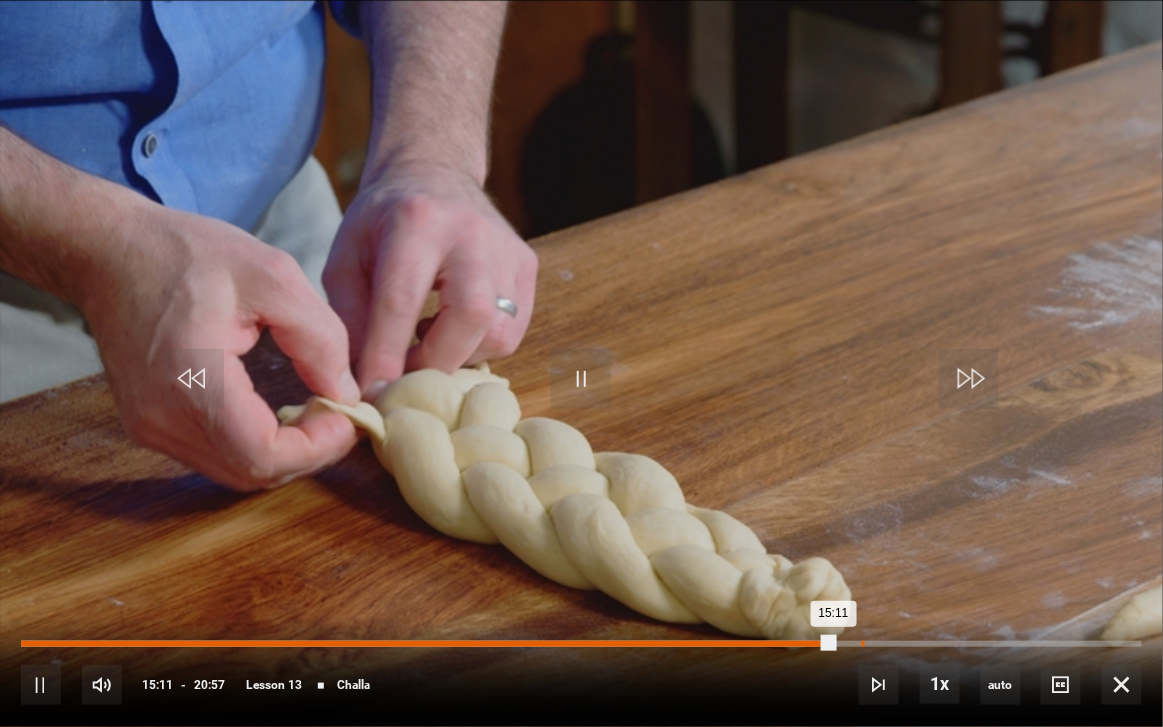 click on "15:42" at bounding box center [863, 644] 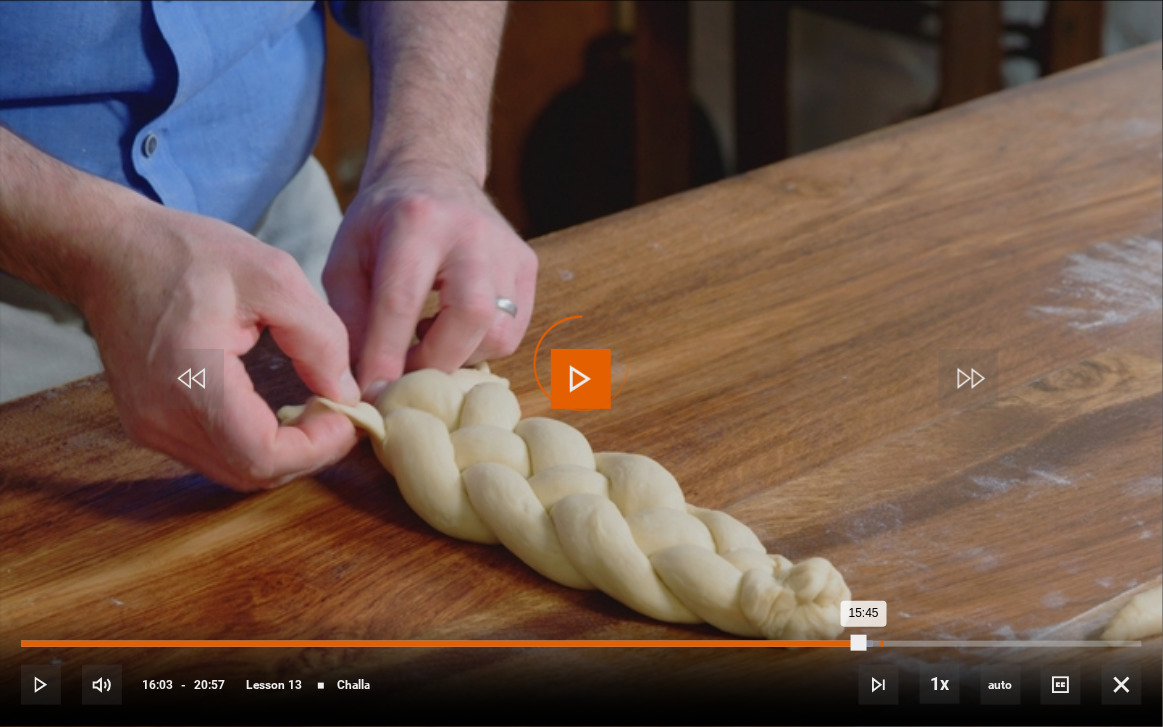 click on "16:03" at bounding box center (882, 644) 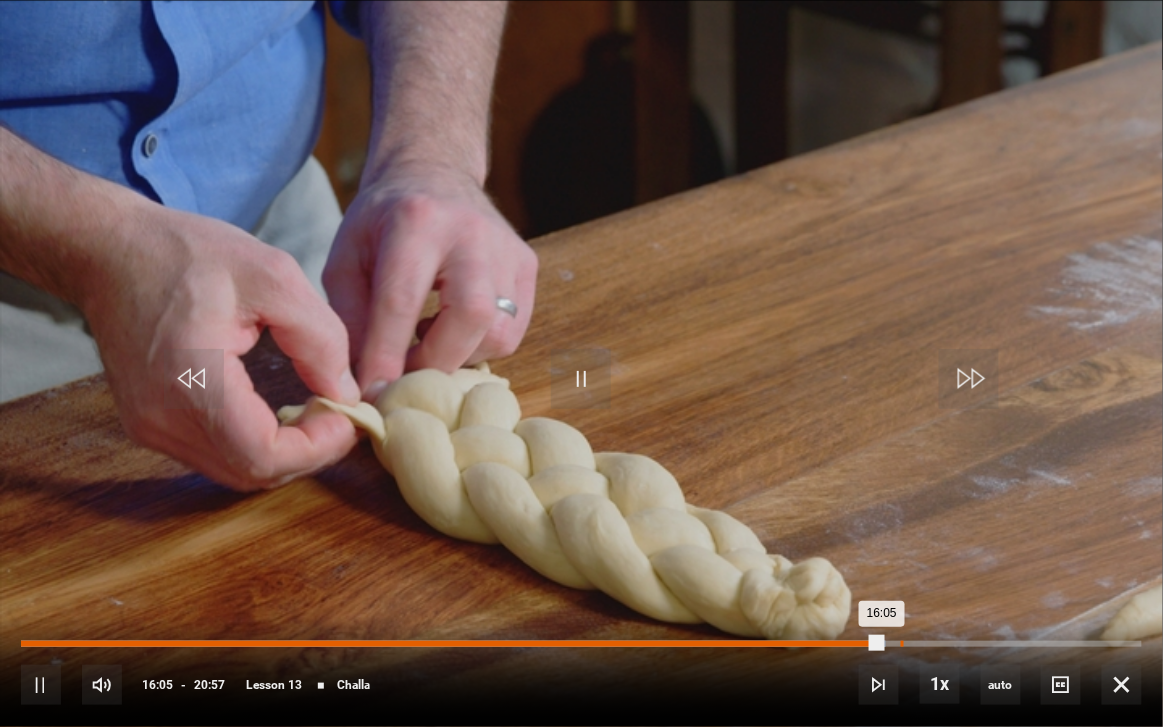 click on "16:25" at bounding box center [902, 644] 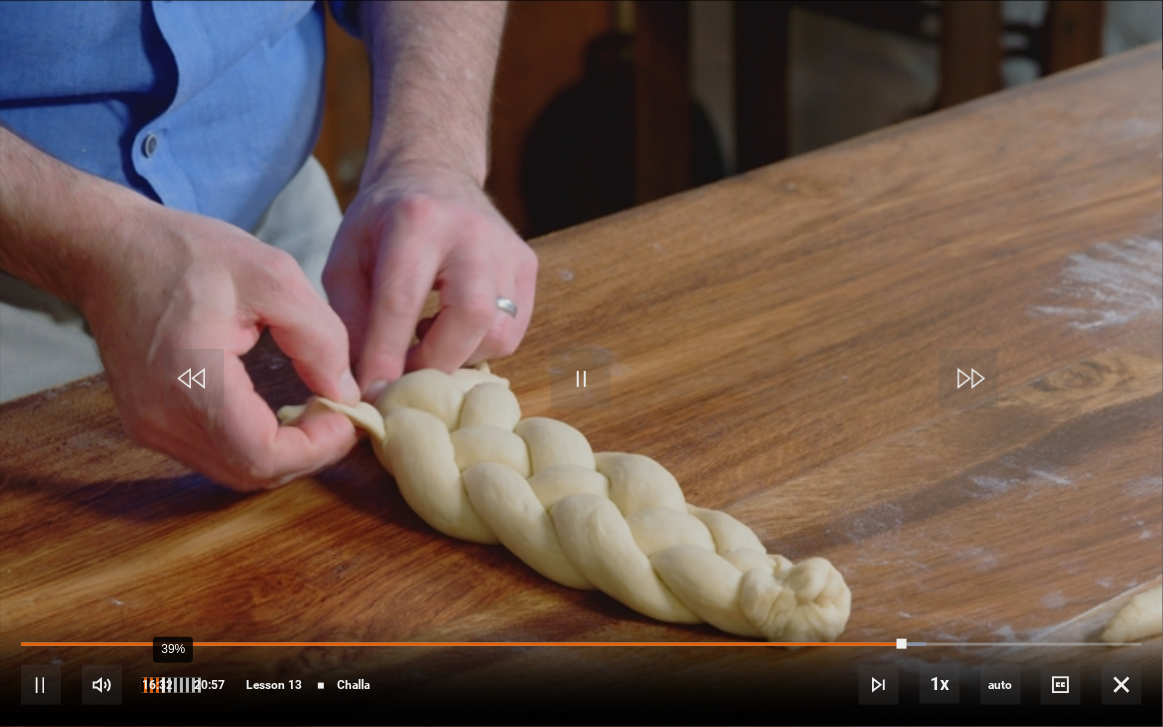 click on "39%" at bounding box center (172, 685) 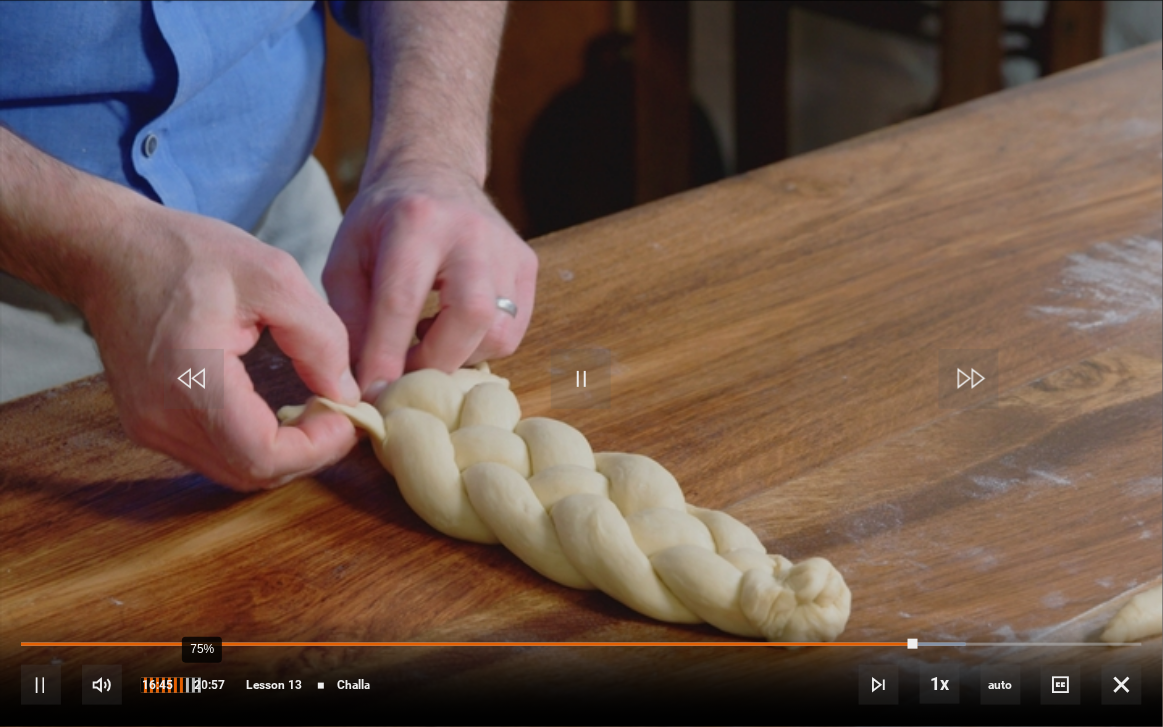 click on "75%" at bounding box center (201, 685) 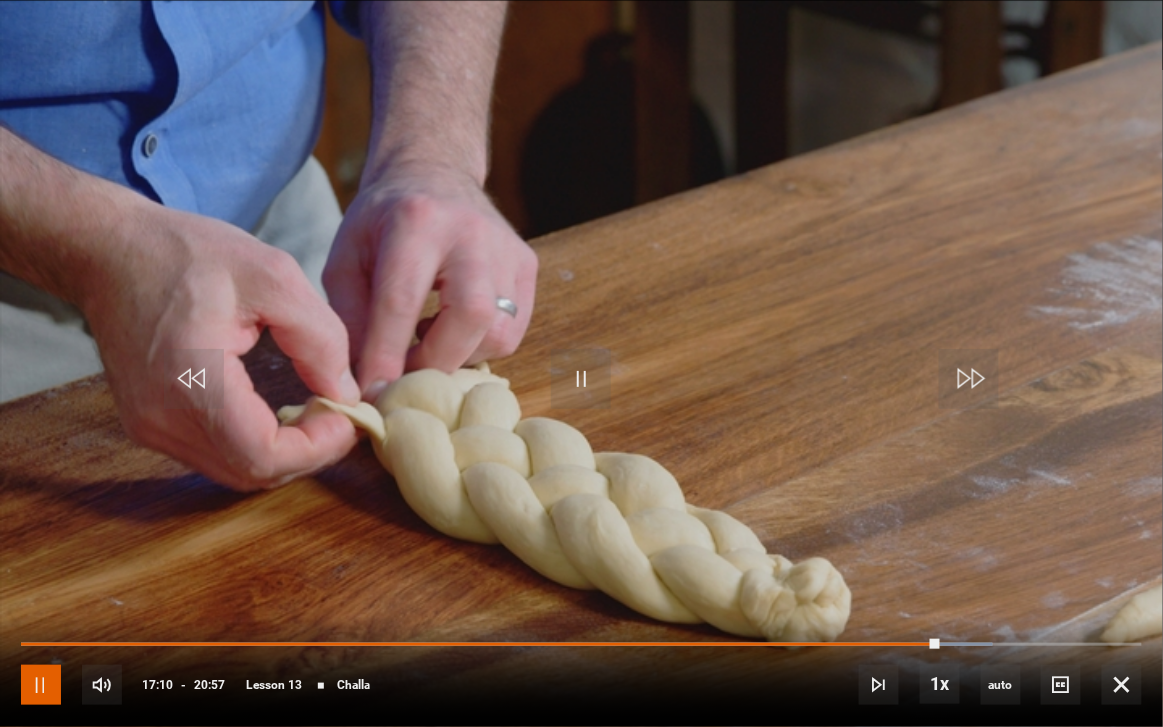 click at bounding box center (41, 685) 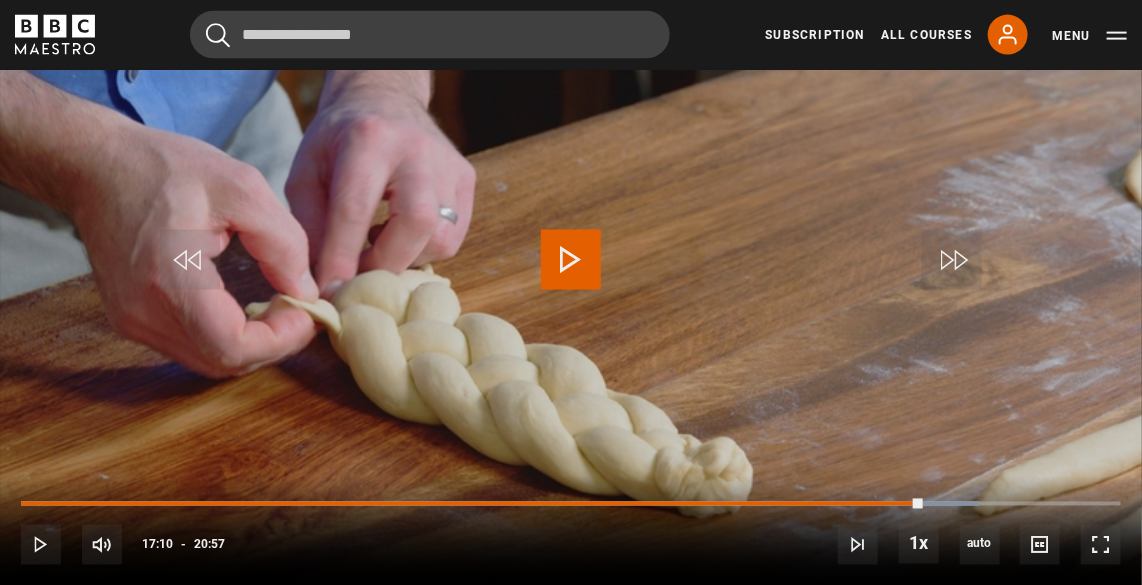 click at bounding box center [571, 260] 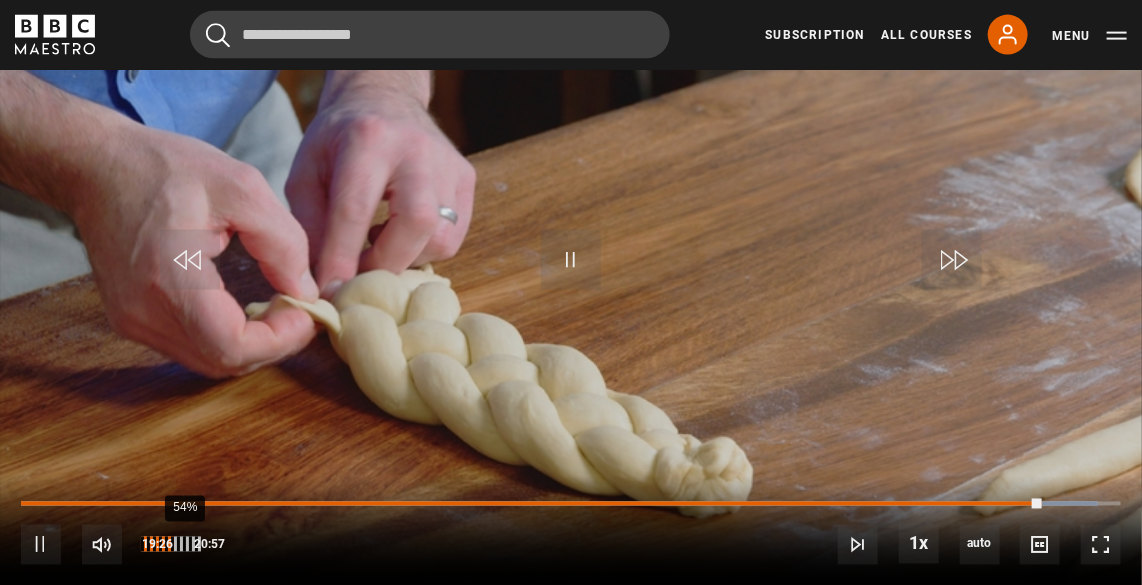 click on "54%" at bounding box center [184, 544] 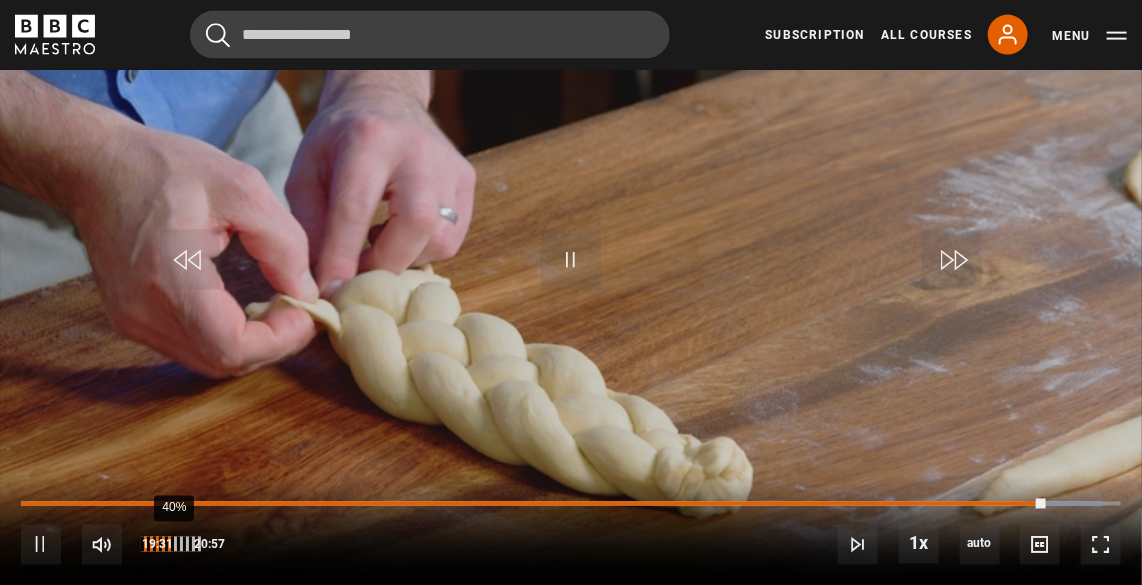 click on "40%" at bounding box center [173, 544] 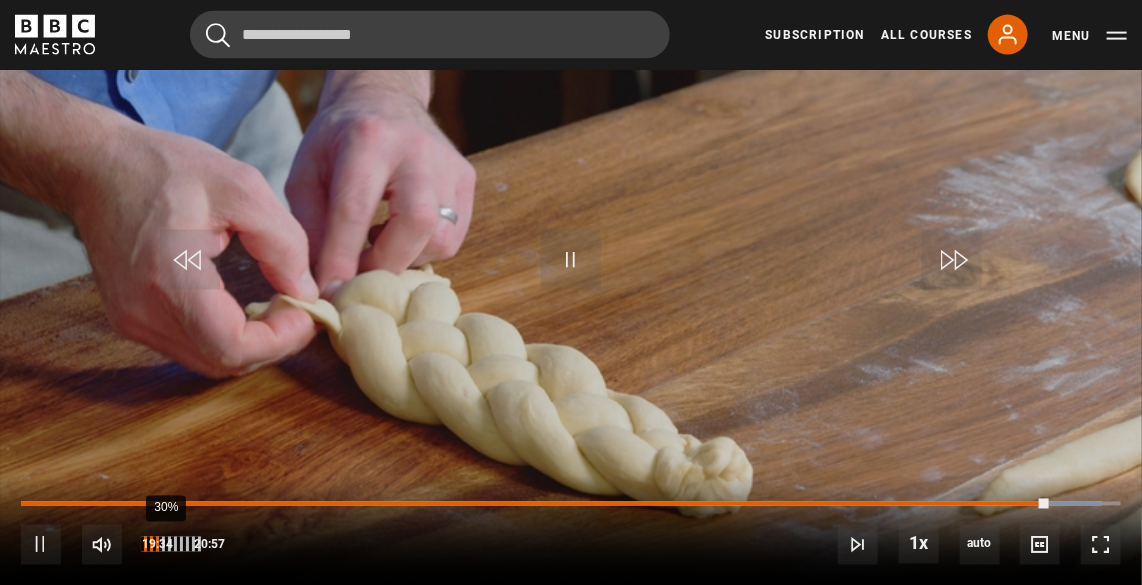 click on "30%" at bounding box center [165, 544] 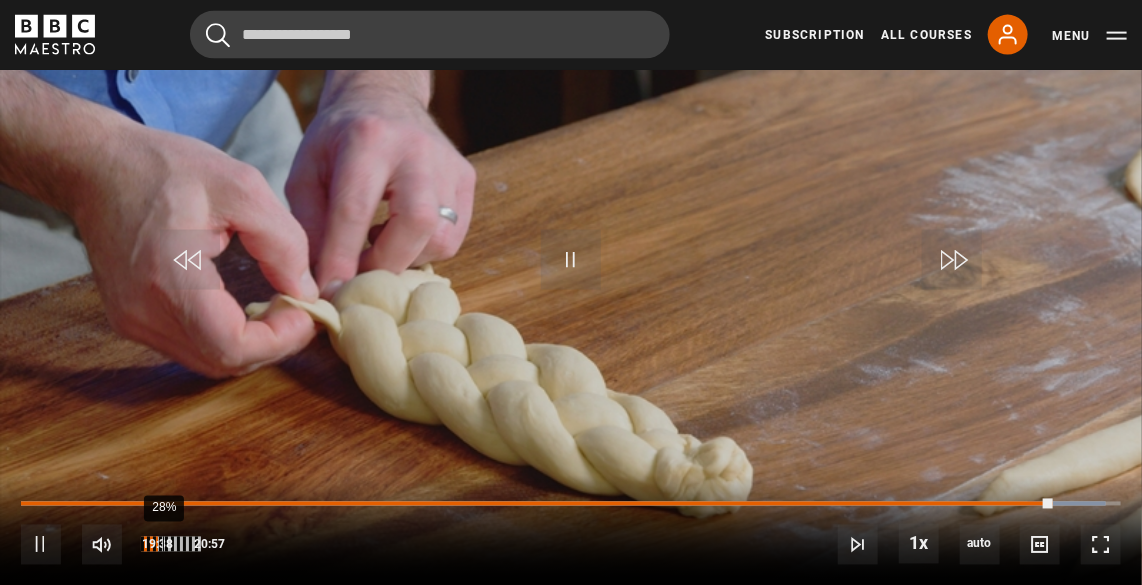 click on "28%" at bounding box center (163, 544) 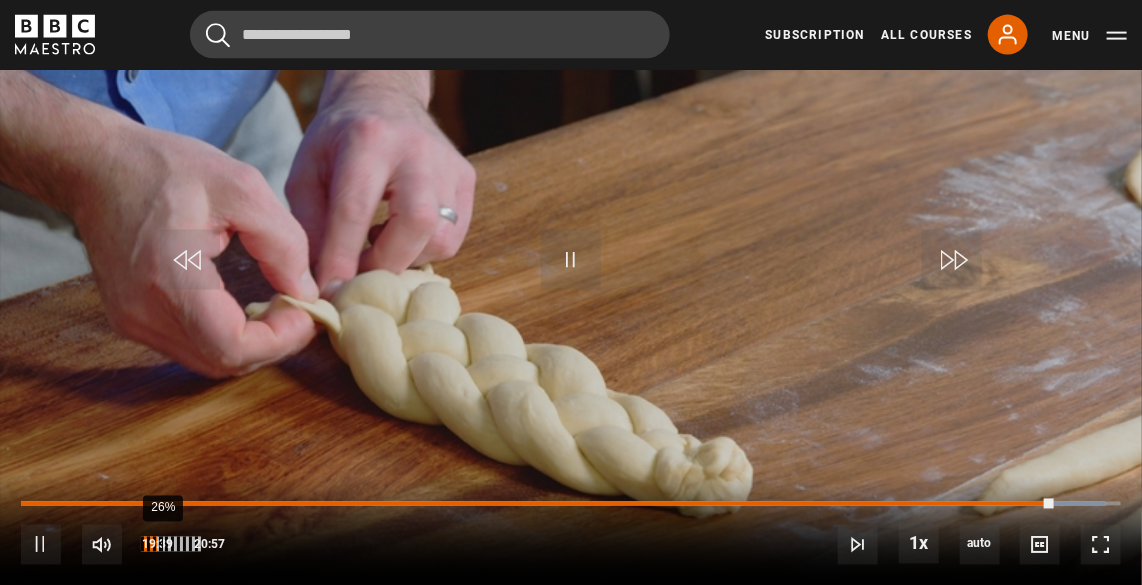 click on "26%" at bounding box center (171, 544) 